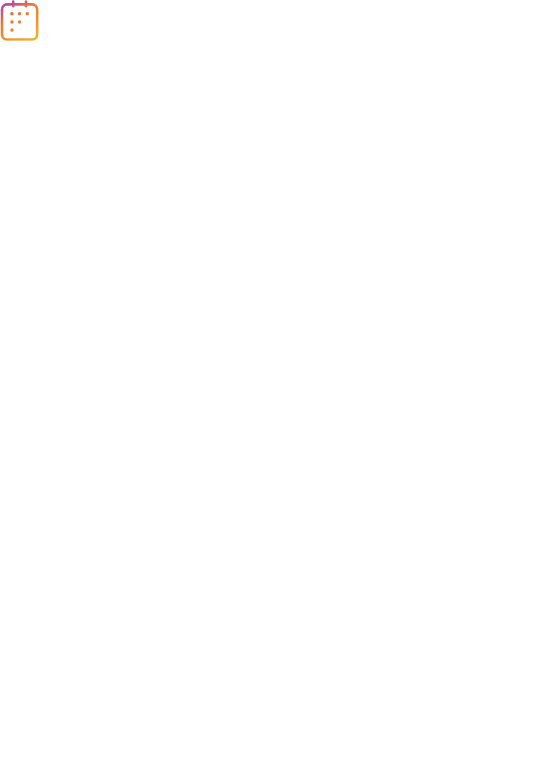 scroll, scrollTop: 0, scrollLeft: 0, axis: both 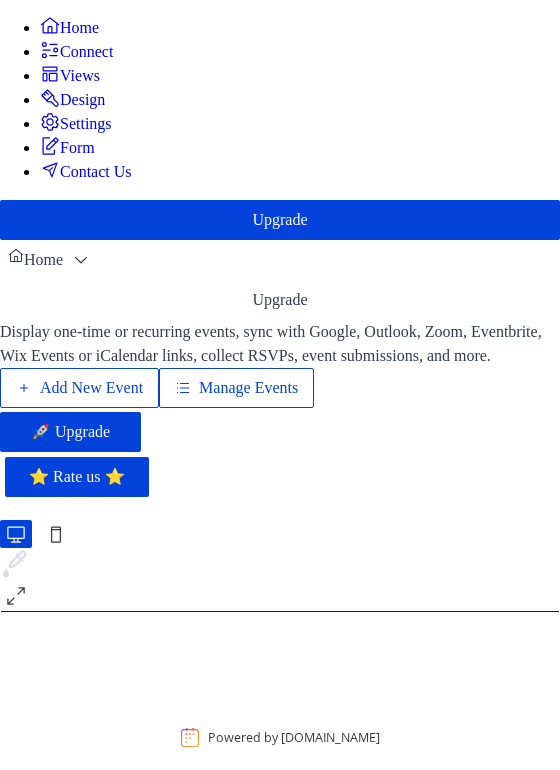 click on "Add New Event" at bounding box center [91, 388] 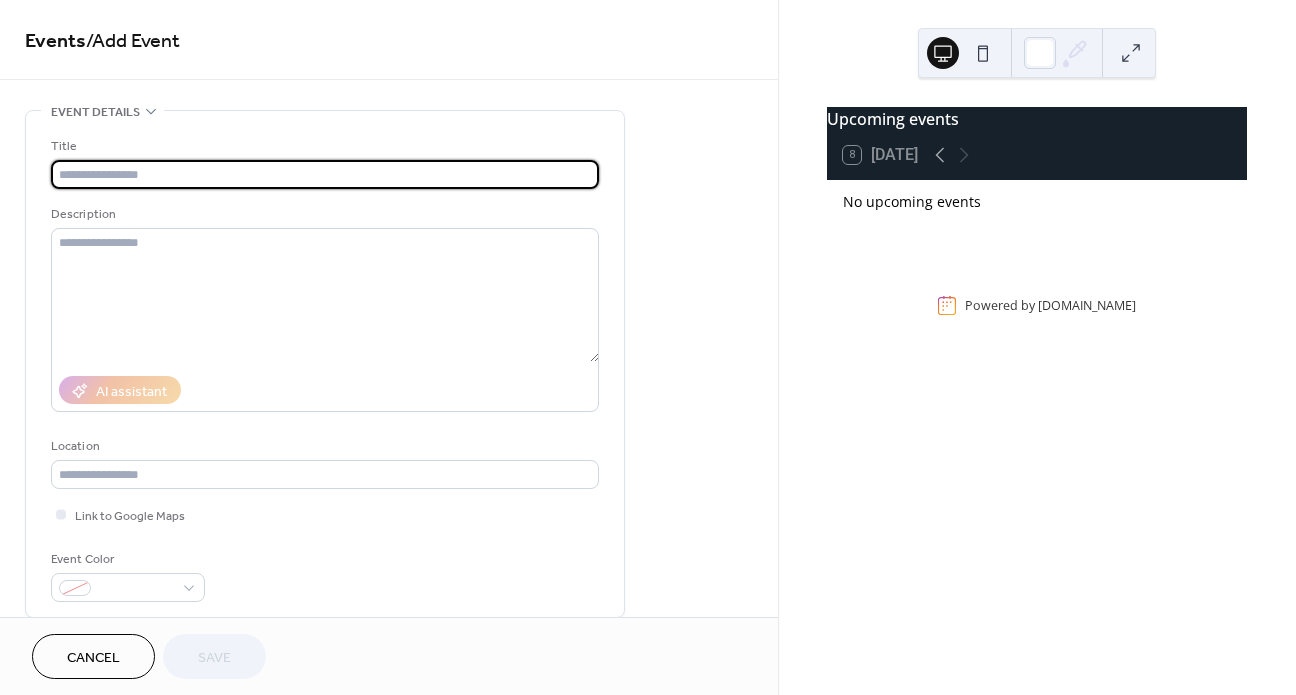 scroll, scrollTop: 0, scrollLeft: 0, axis: both 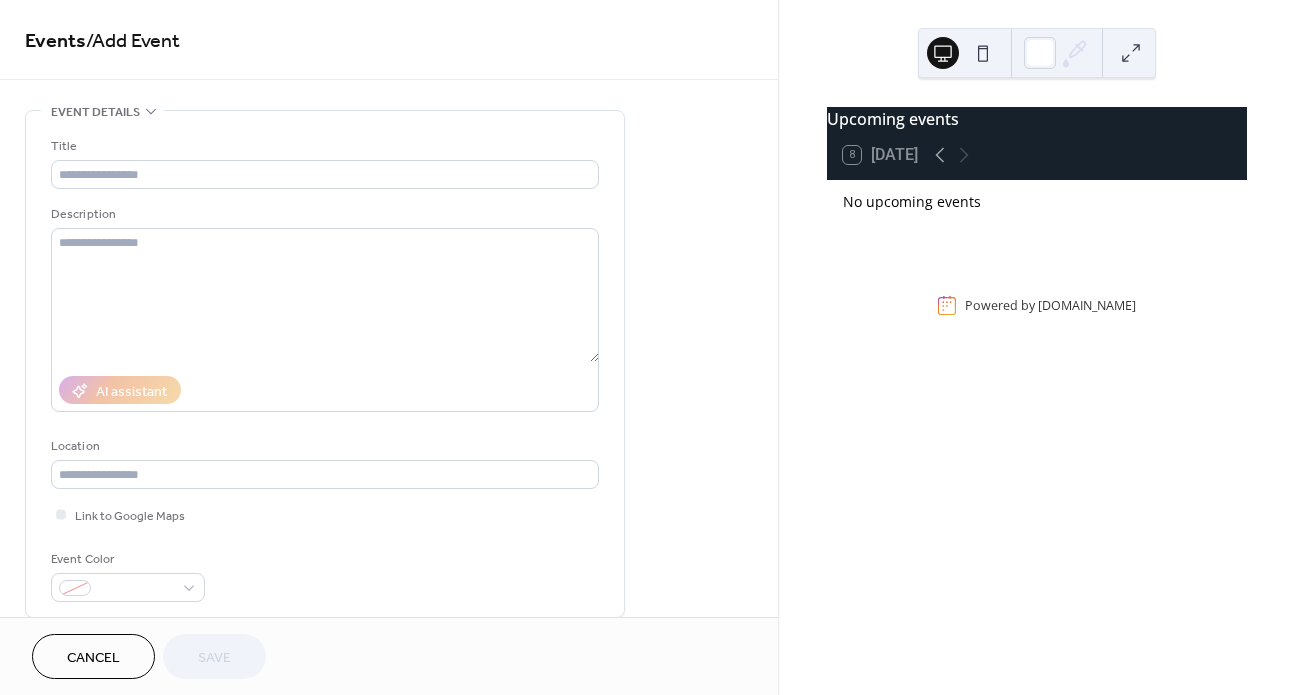 click on "Cancel" at bounding box center [93, 656] 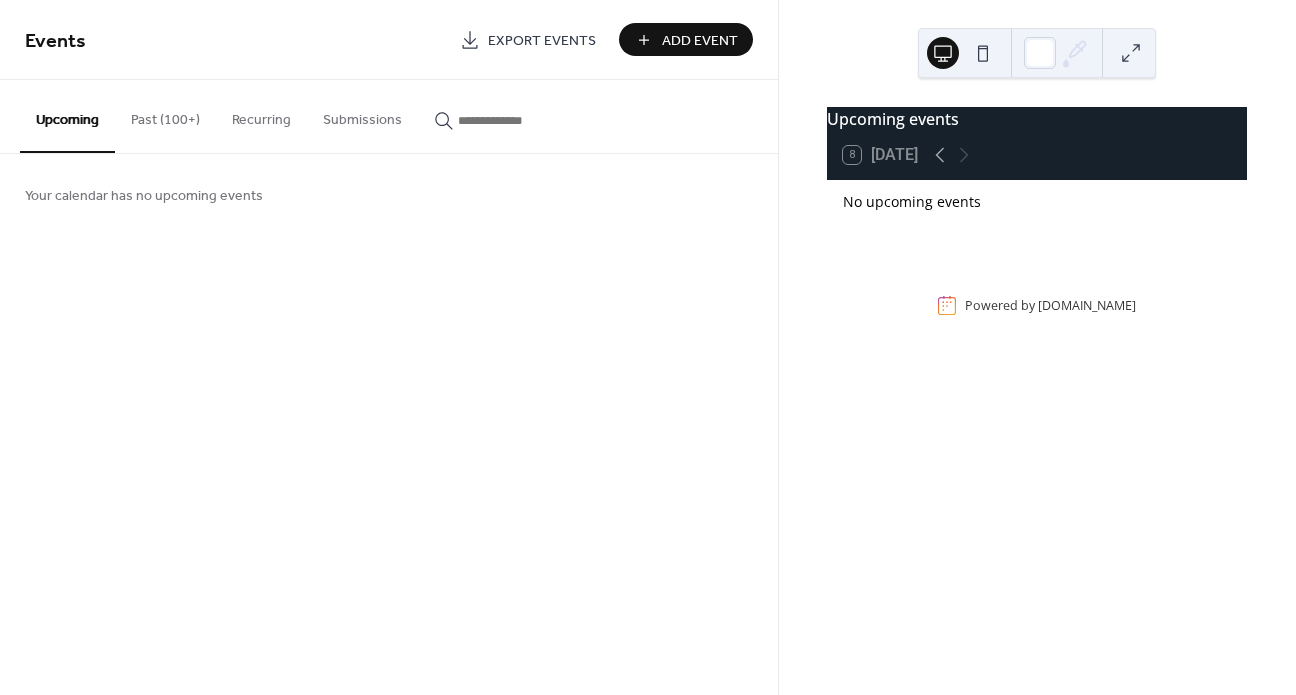 click on "Past  (100+)" at bounding box center (165, 115) 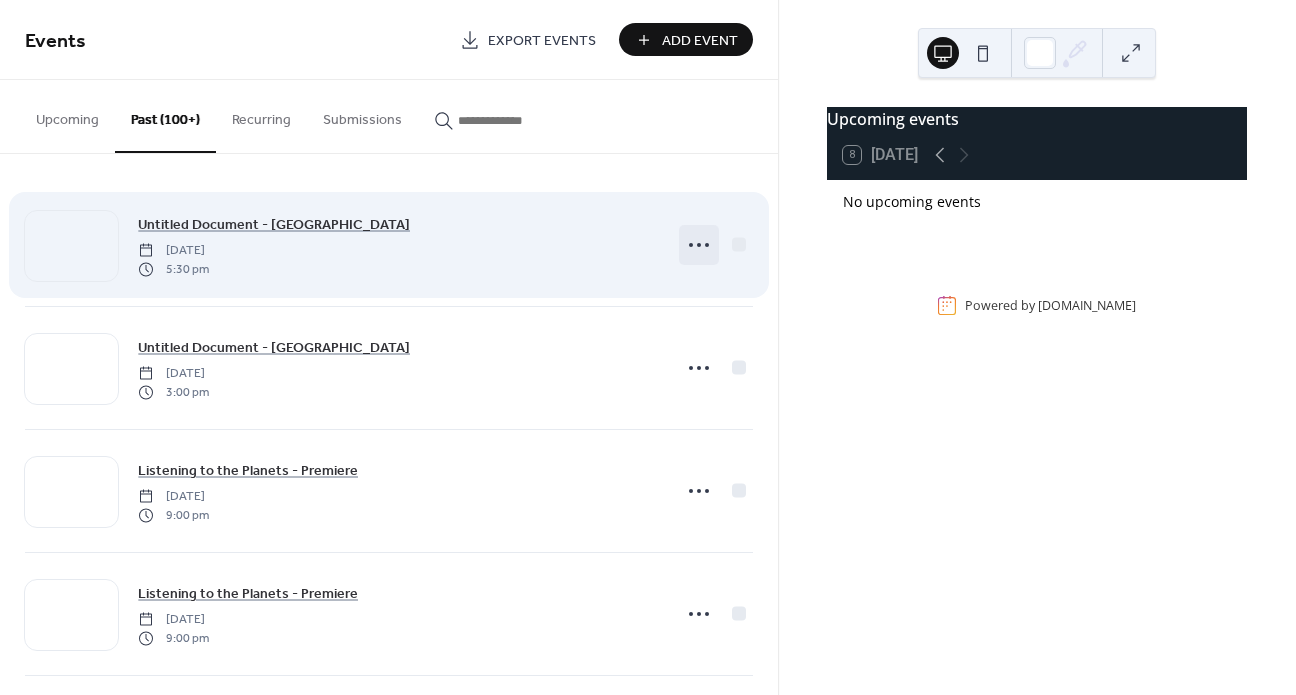 click 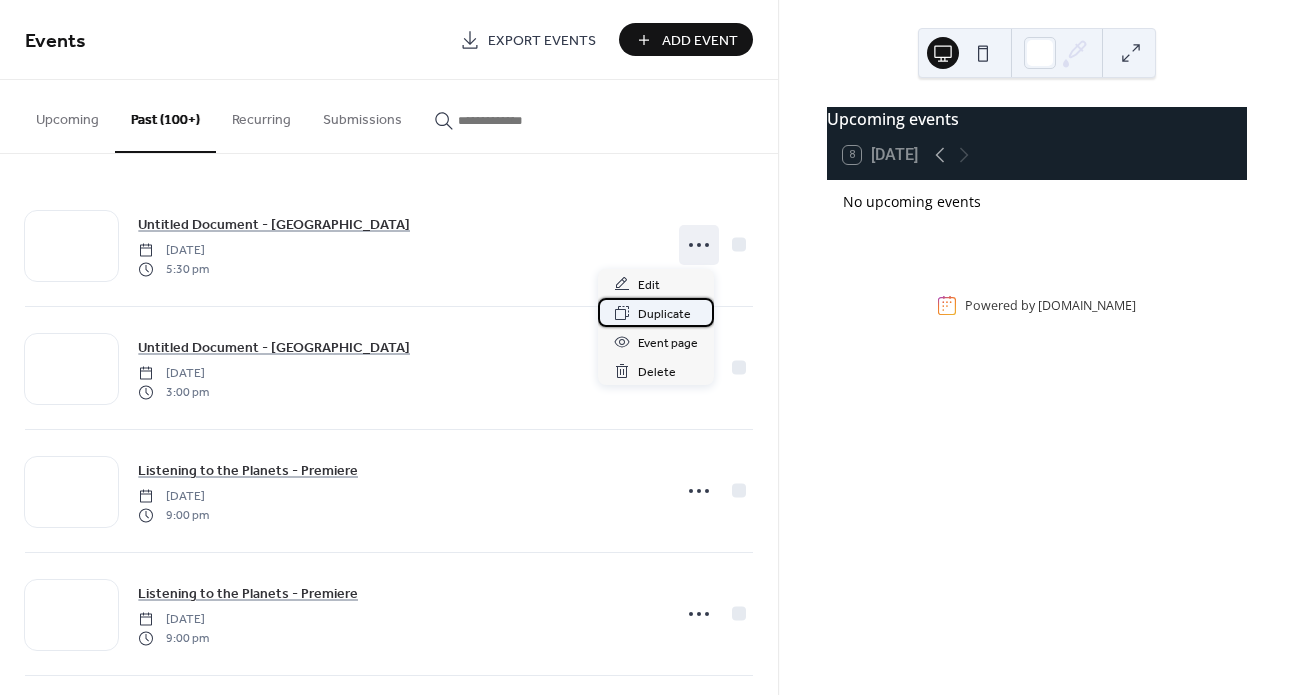 click on "Duplicate" at bounding box center (664, 314) 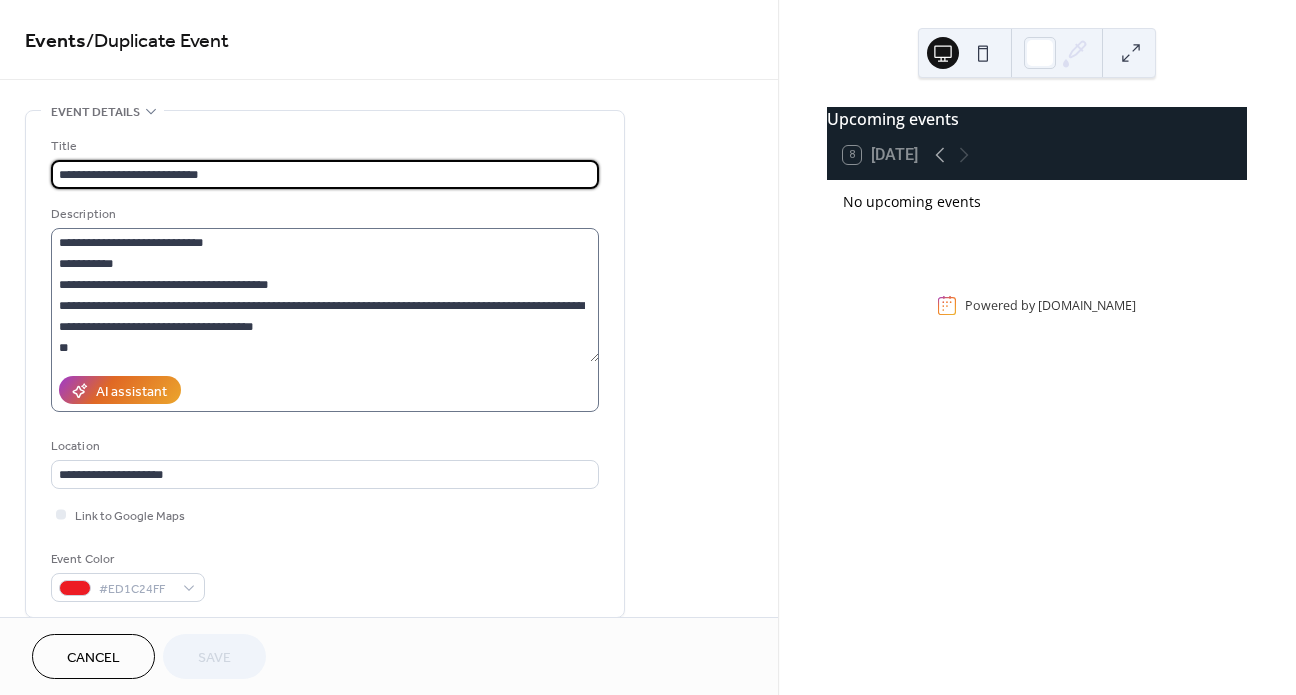 scroll, scrollTop: 42, scrollLeft: 0, axis: vertical 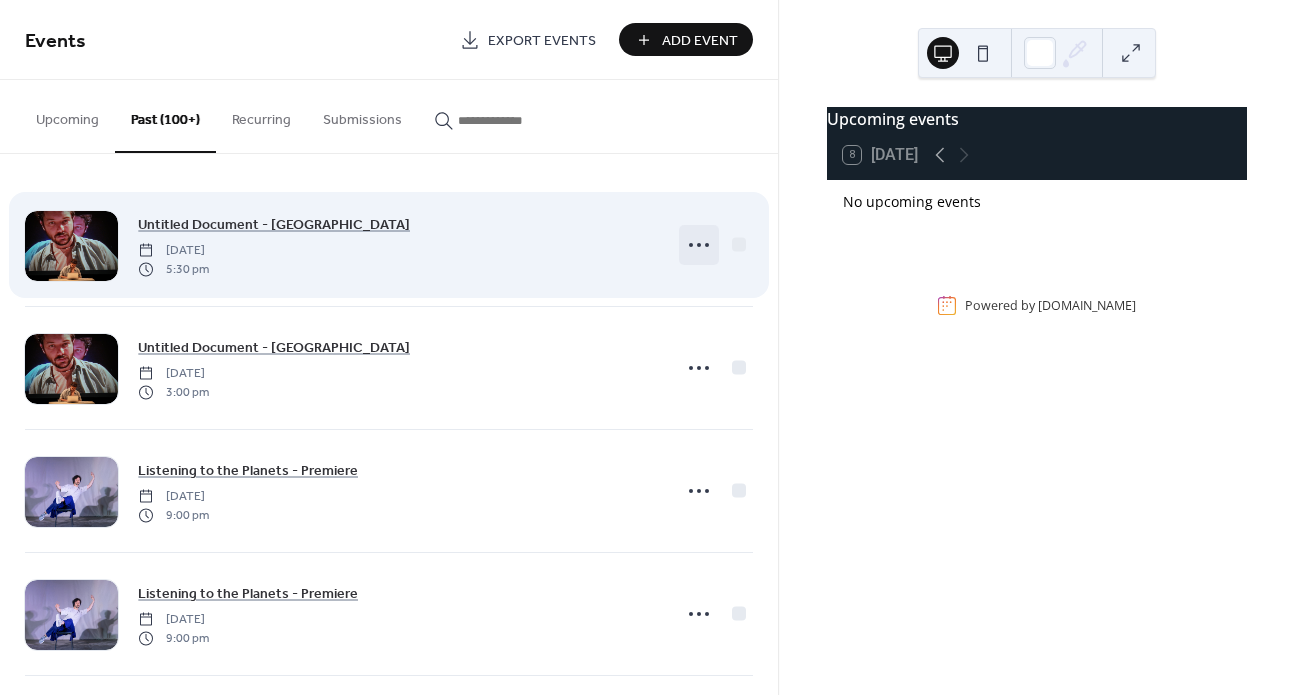 click 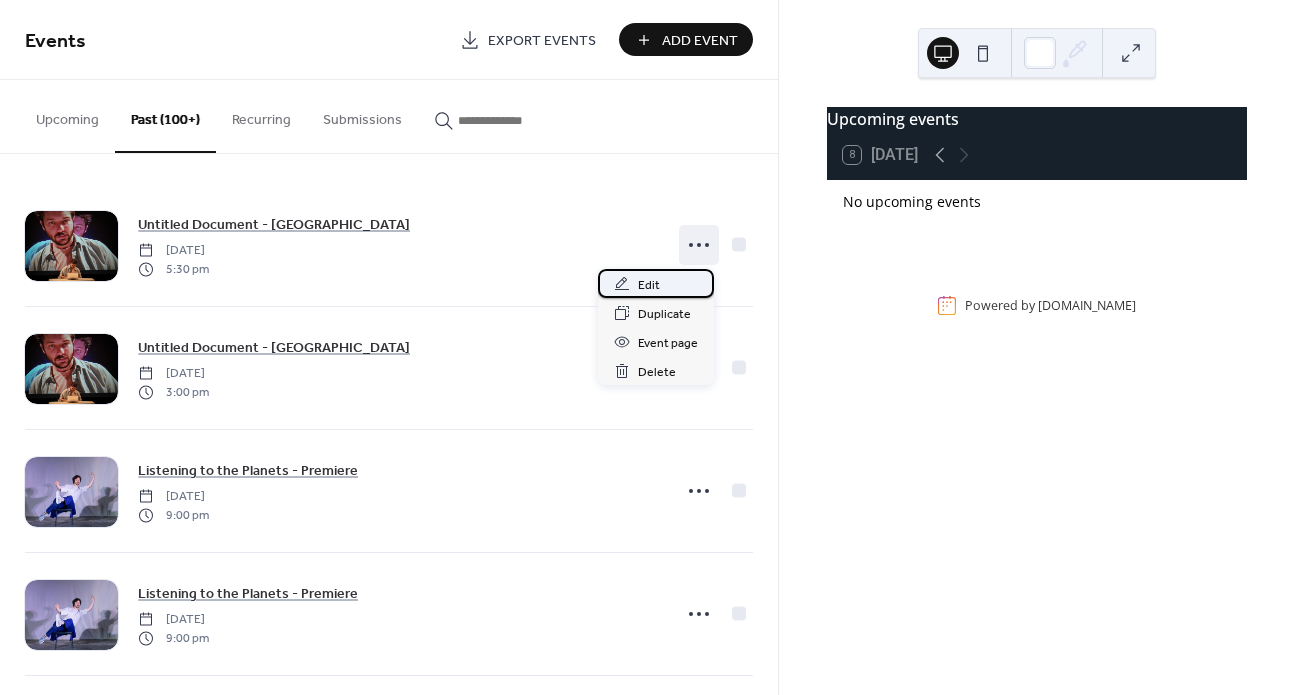 click on "Edit" at bounding box center (656, 283) 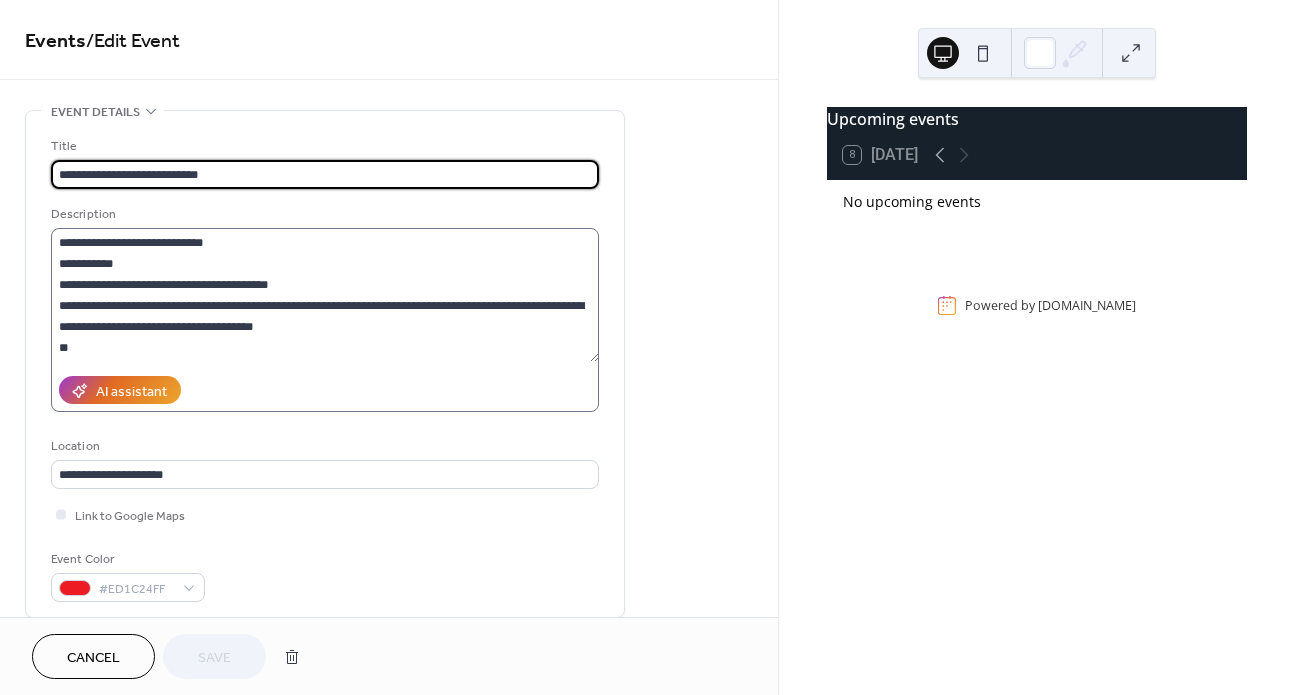 scroll, scrollTop: 42, scrollLeft: 0, axis: vertical 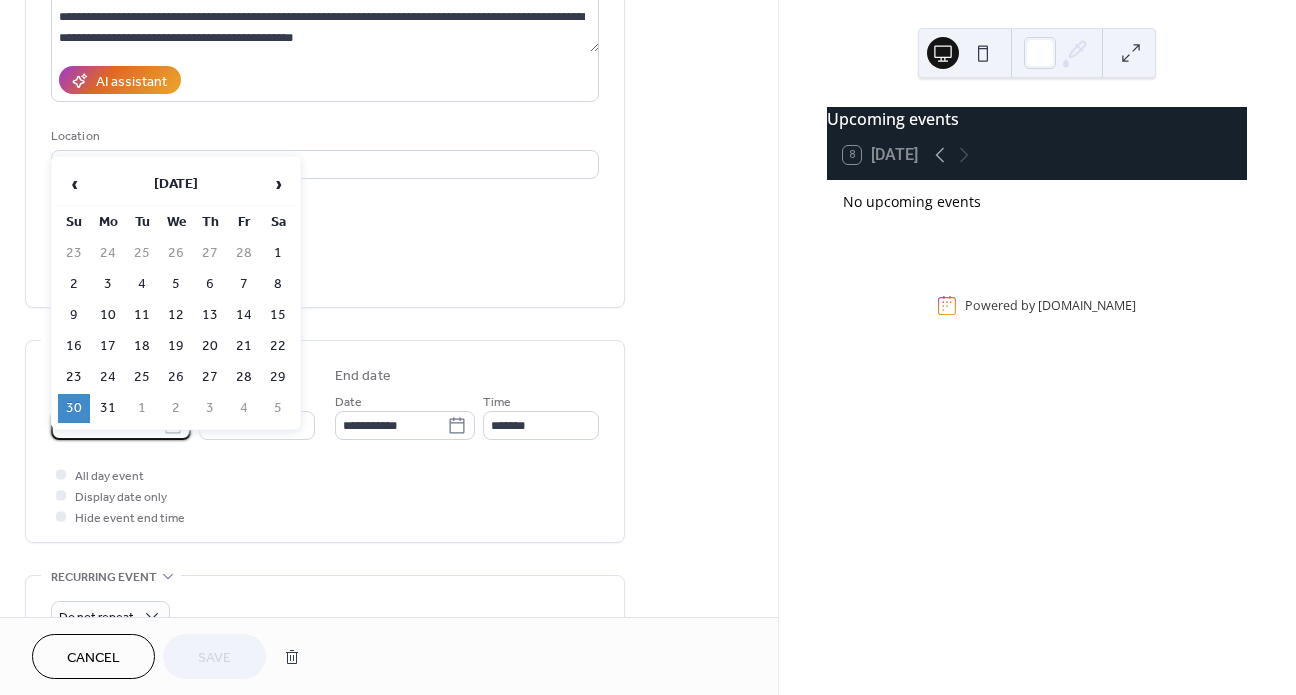 click on "**********" at bounding box center (107, 425) 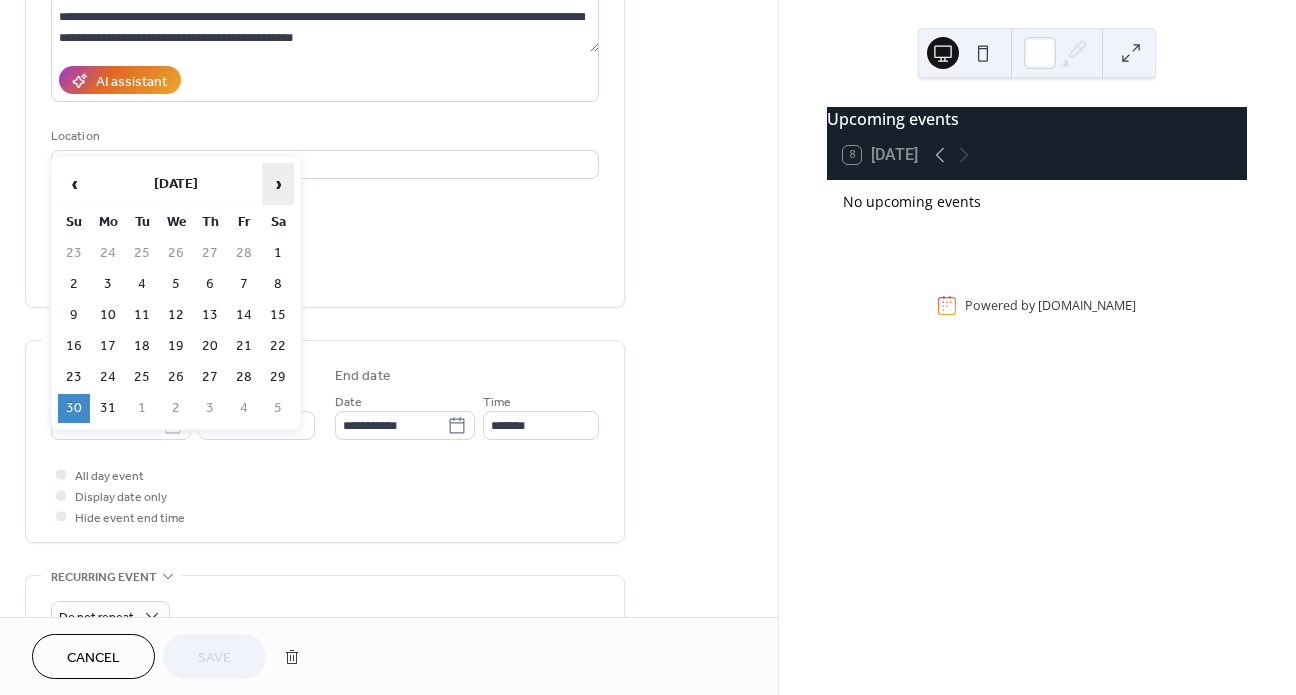 click on "›" at bounding box center (278, 184) 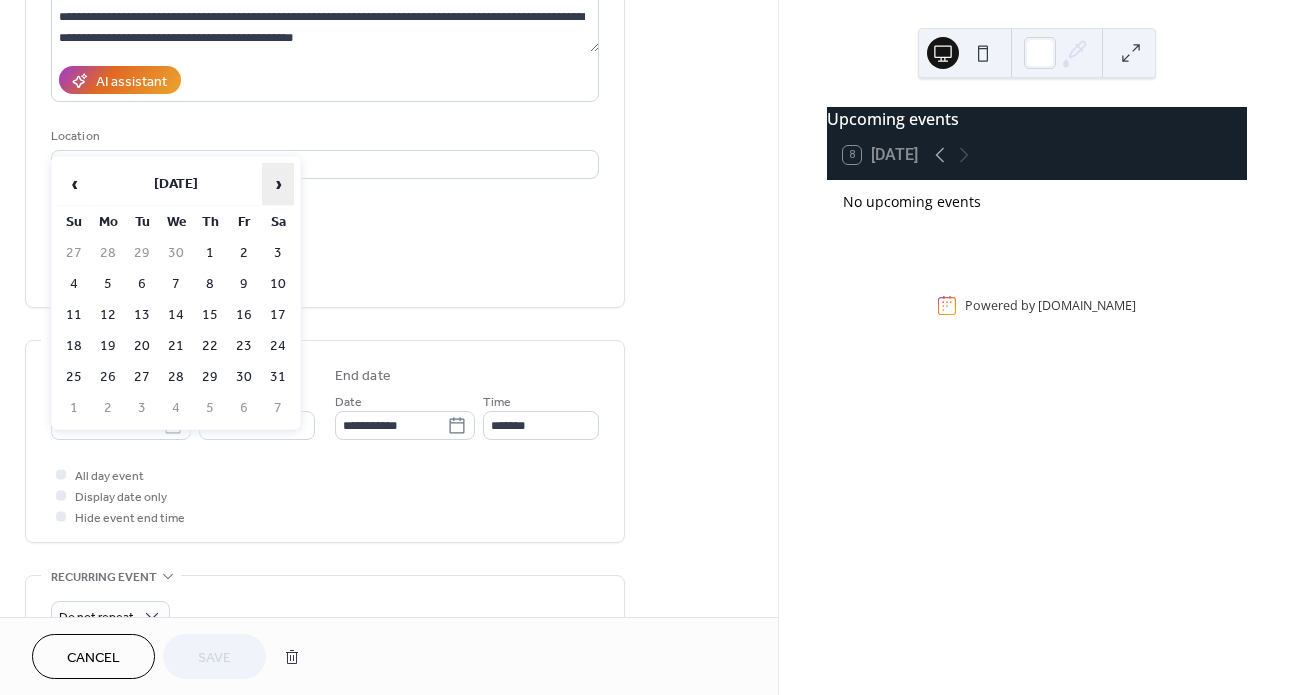 click on "›" at bounding box center [278, 184] 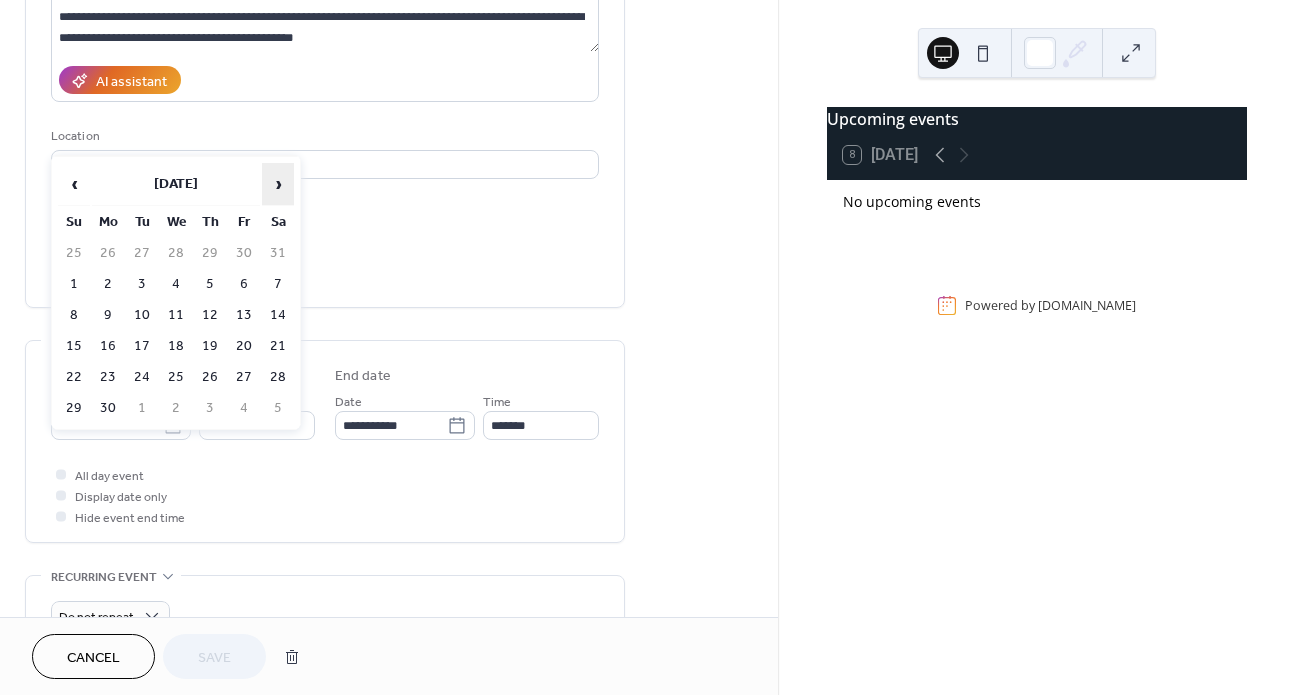 click on "›" at bounding box center (278, 184) 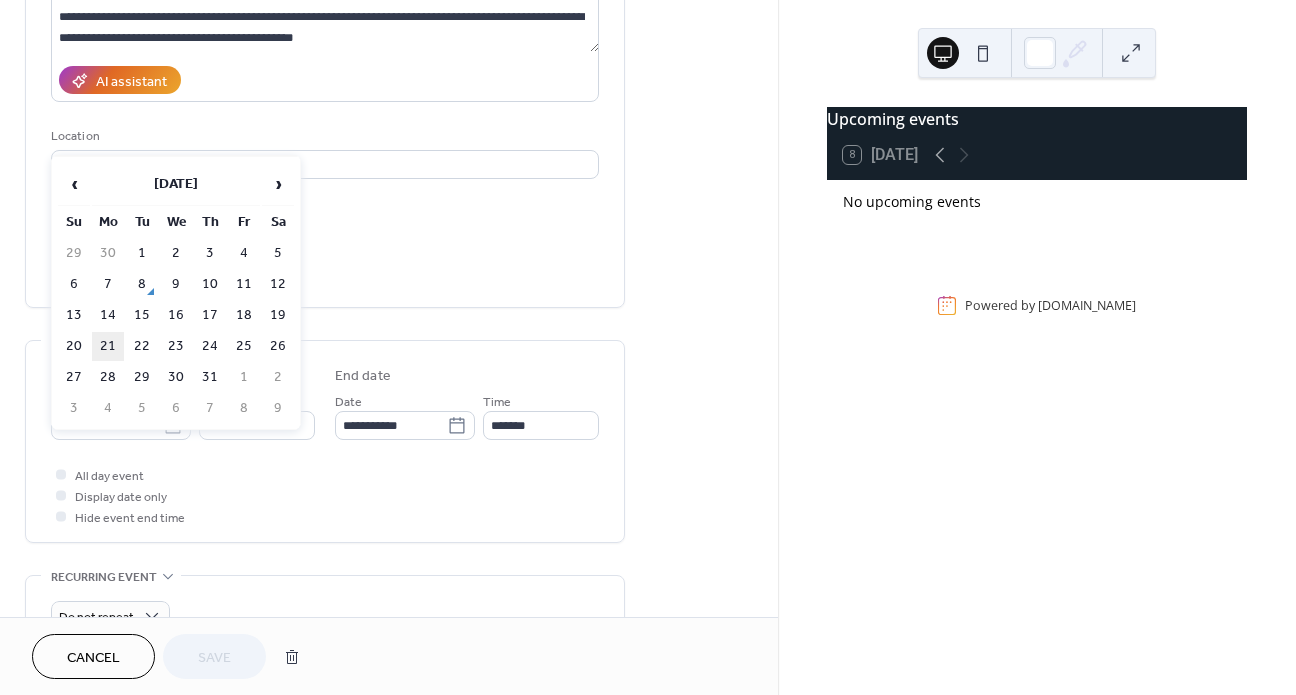 click on "21" at bounding box center (108, 346) 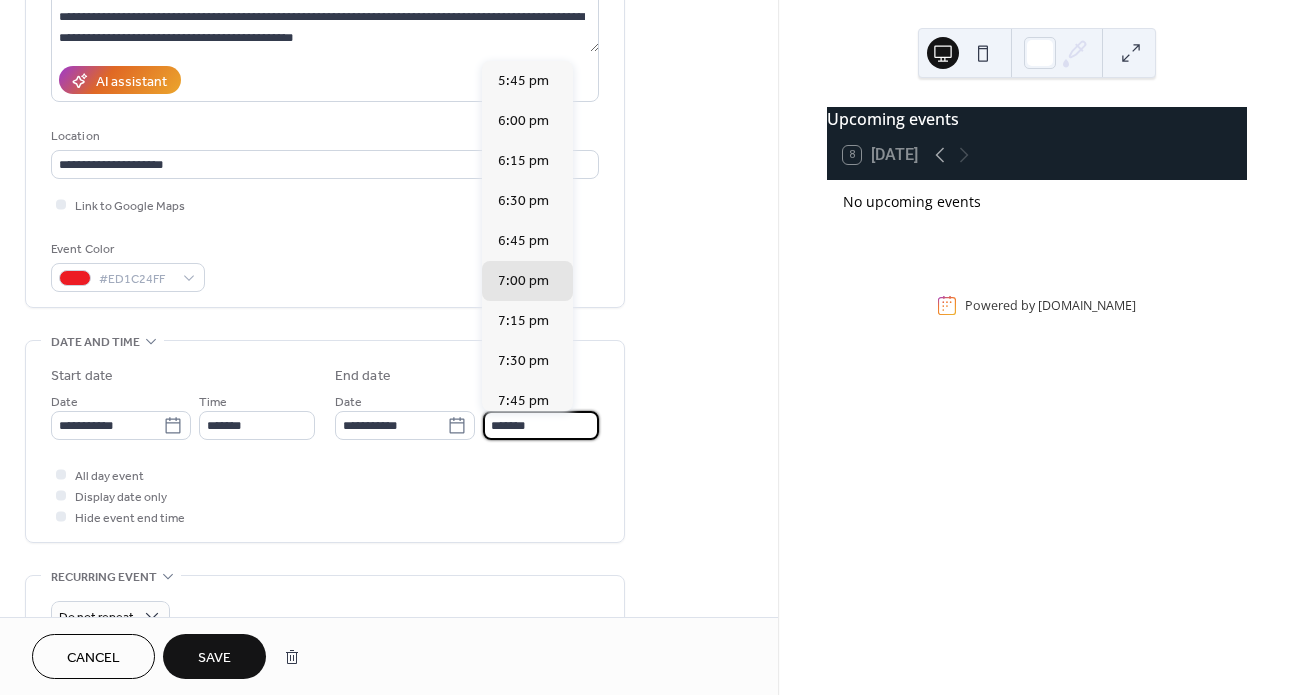 click on "*******" at bounding box center [541, 425] 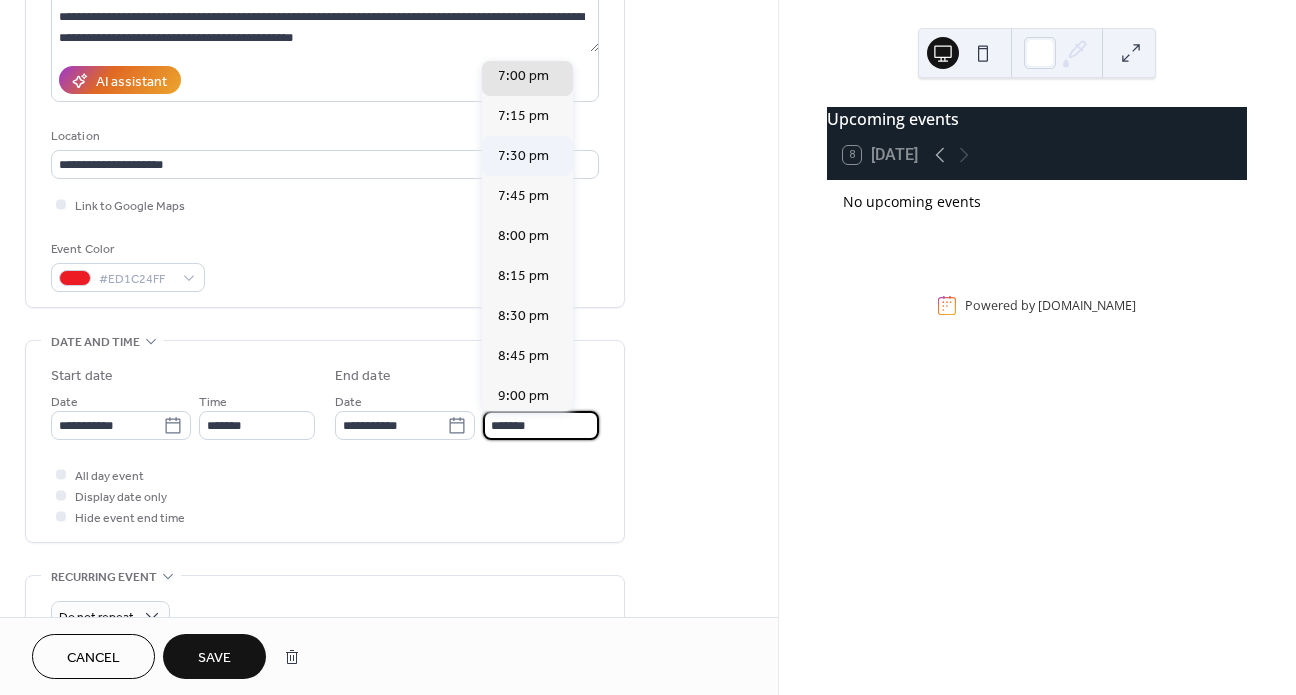 scroll, scrollTop: 207, scrollLeft: 0, axis: vertical 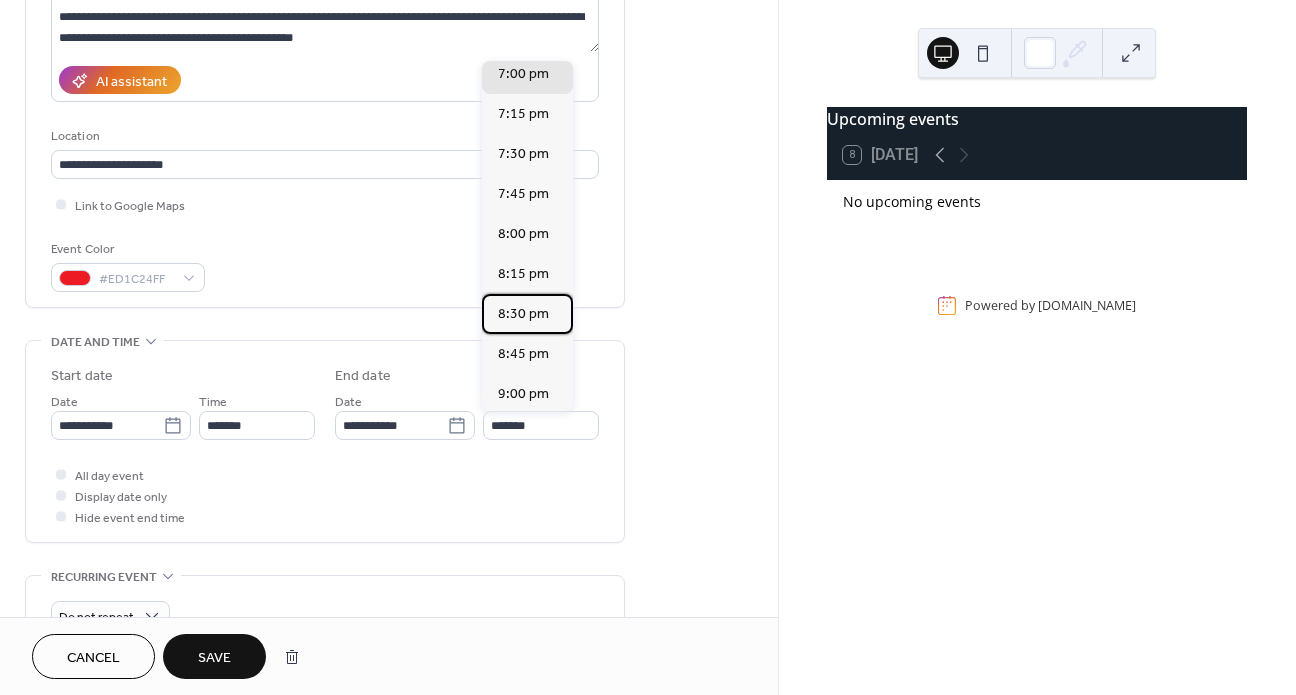 click on "8:30 pm" at bounding box center (523, 314) 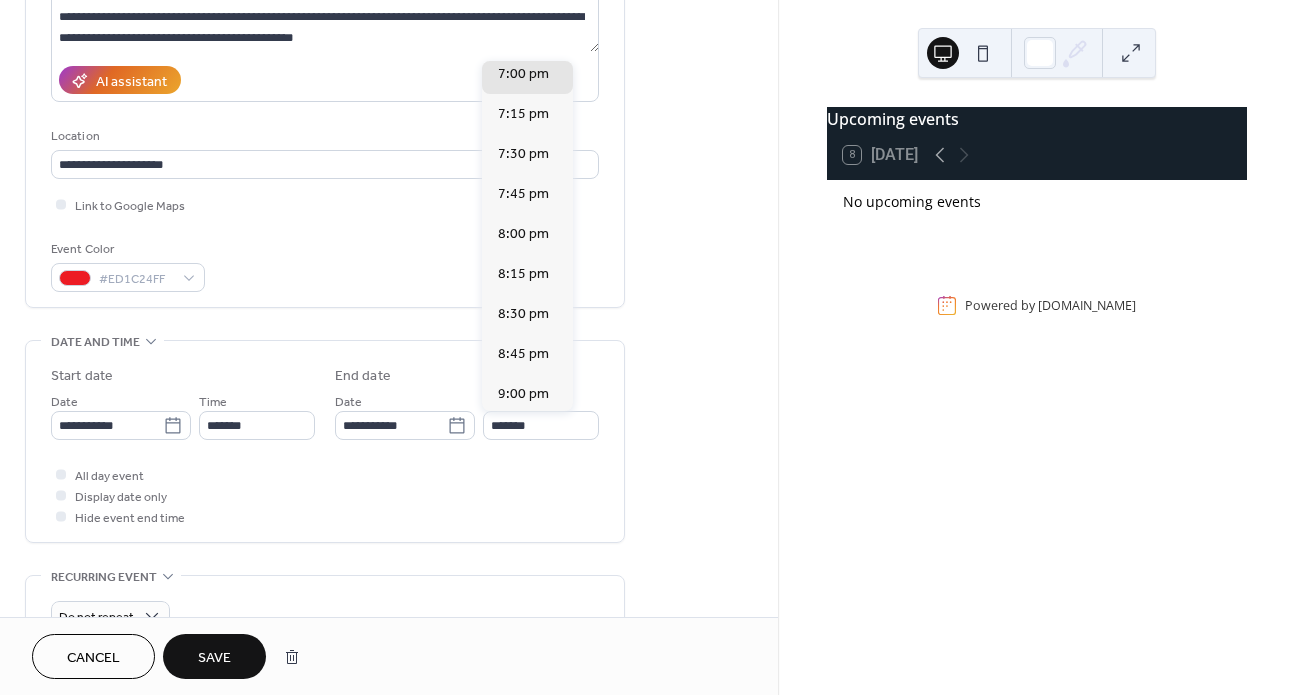 type on "*******" 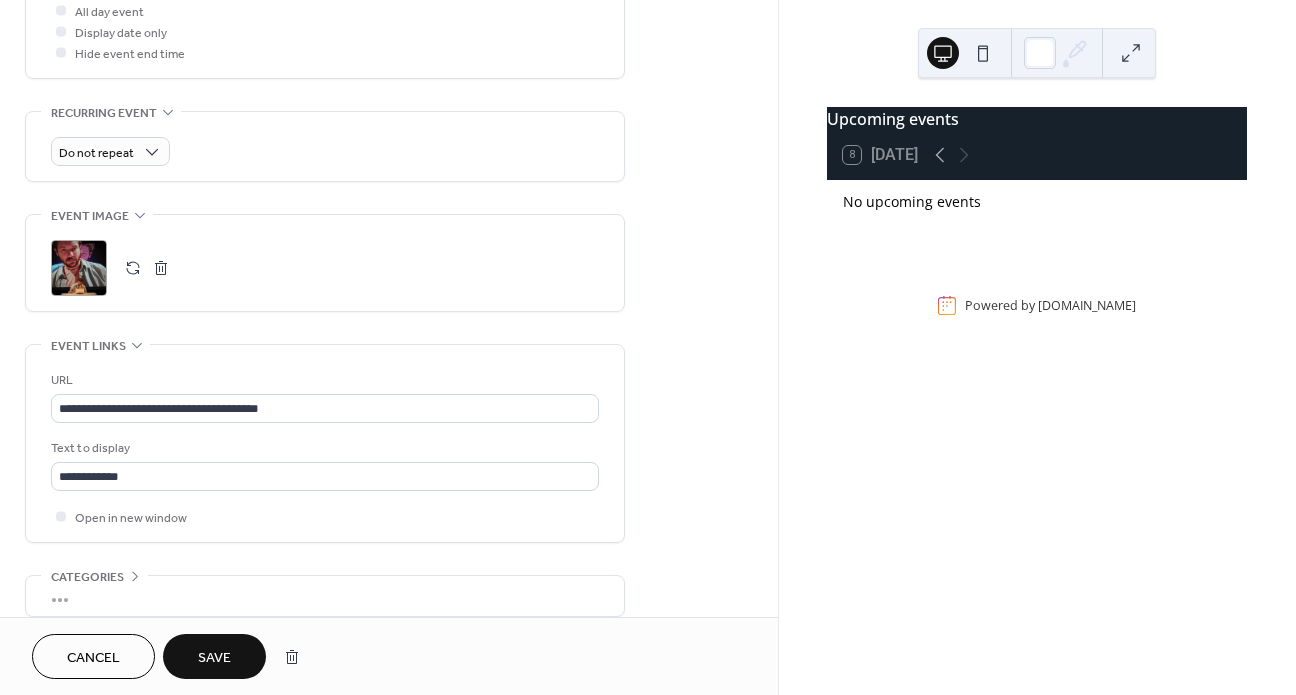 scroll, scrollTop: 785, scrollLeft: 0, axis: vertical 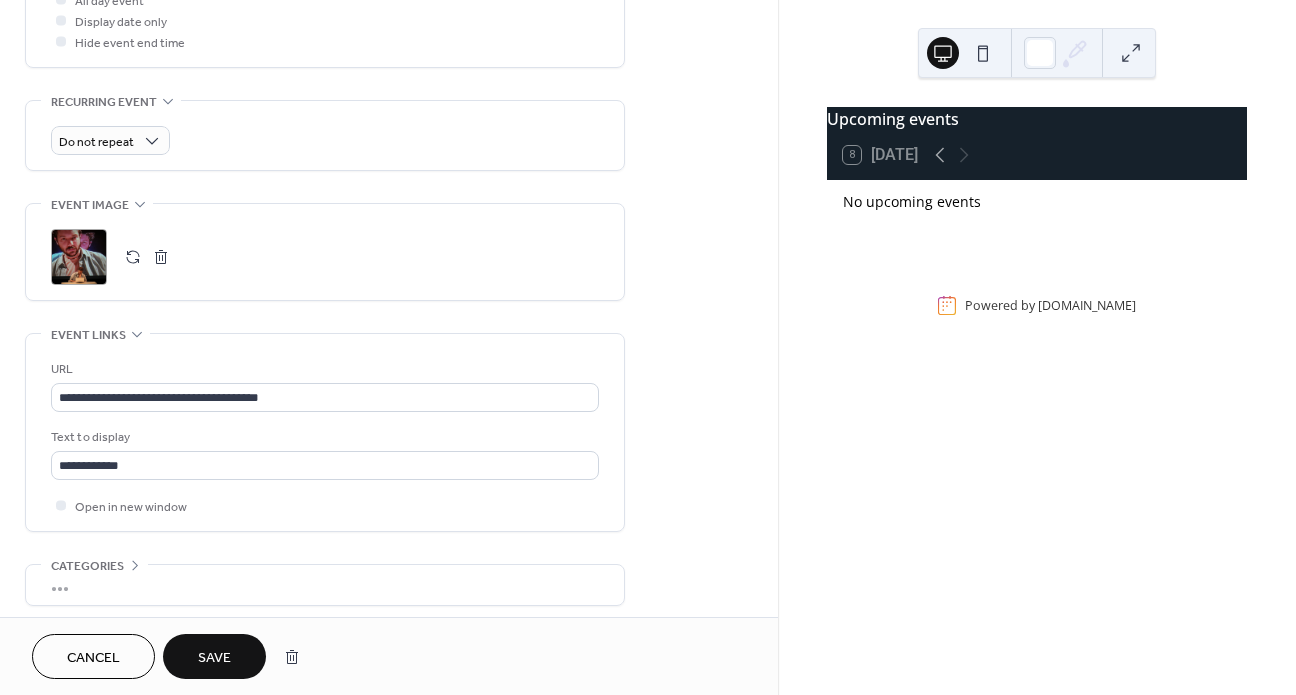 click on "Save" at bounding box center (214, 658) 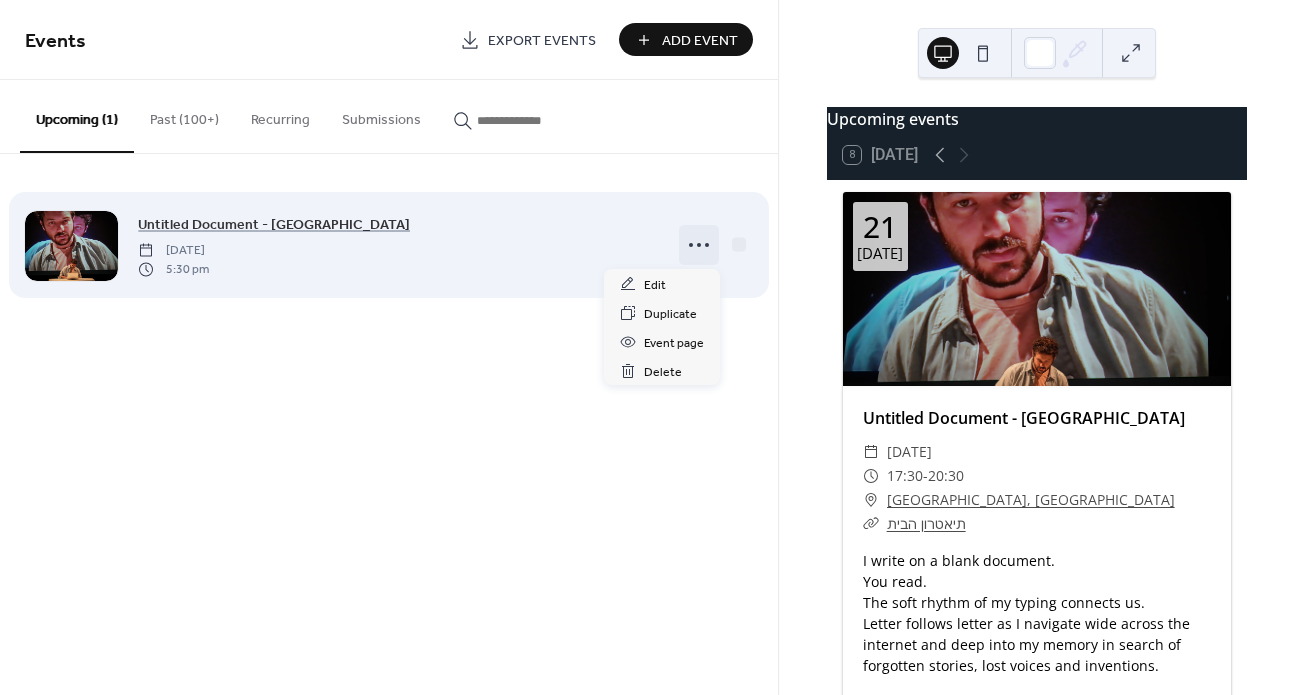 click 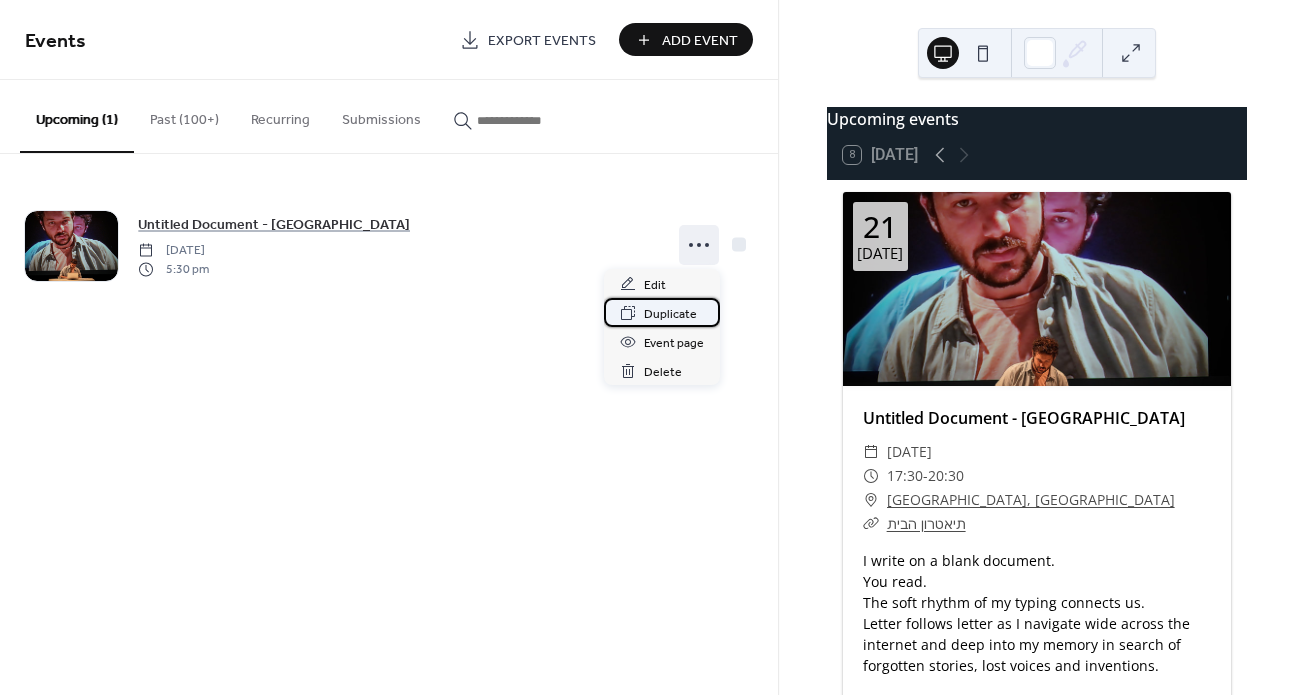 click on "Duplicate" at bounding box center [670, 314] 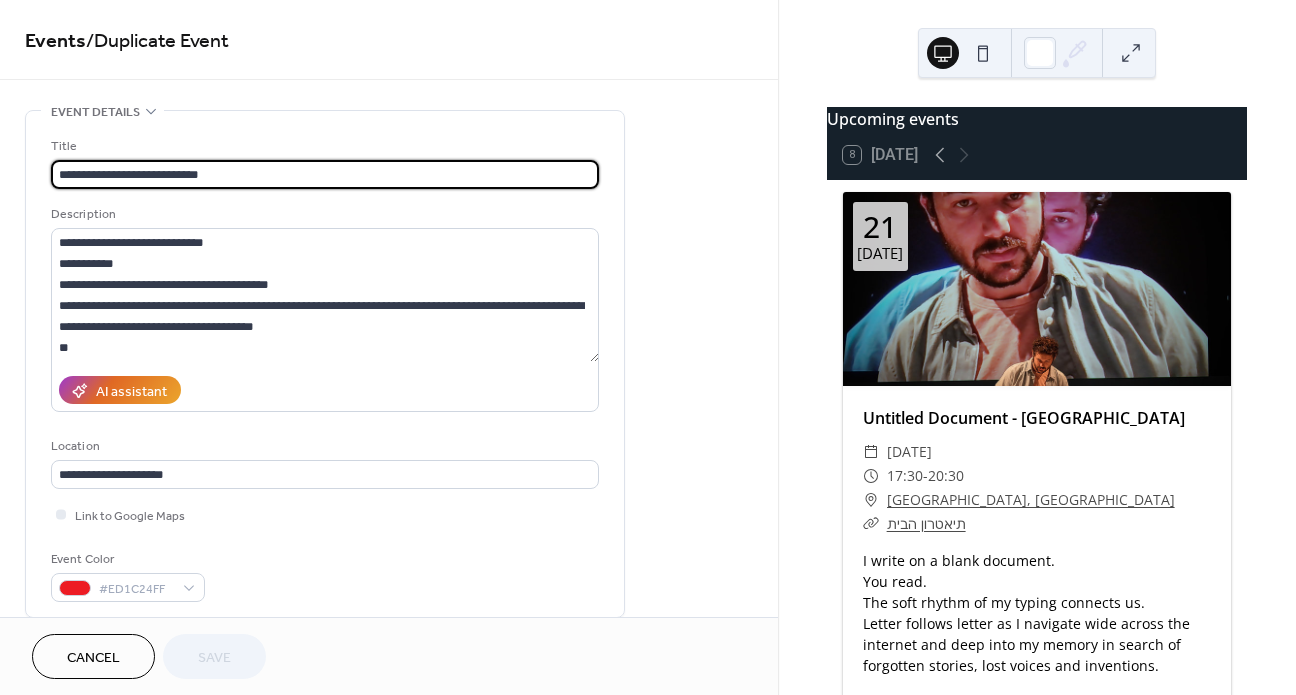scroll, scrollTop: 1, scrollLeft: 0, axis: vertical 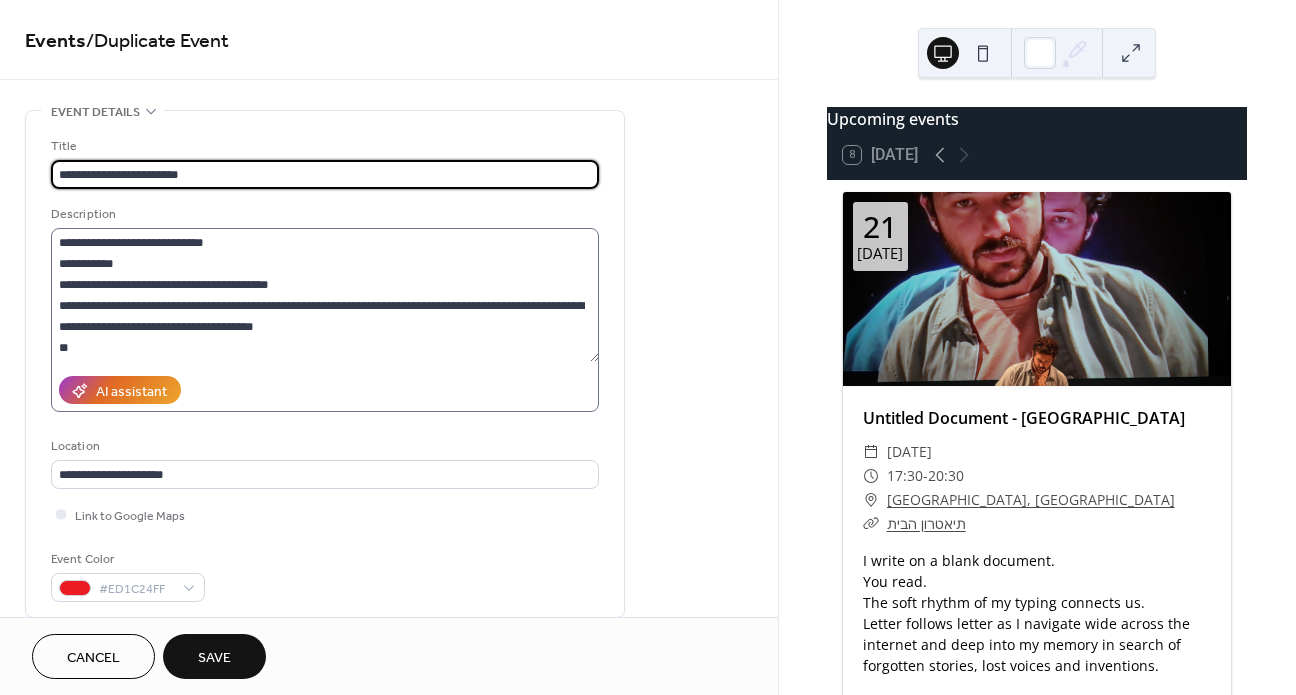 type on "**********" 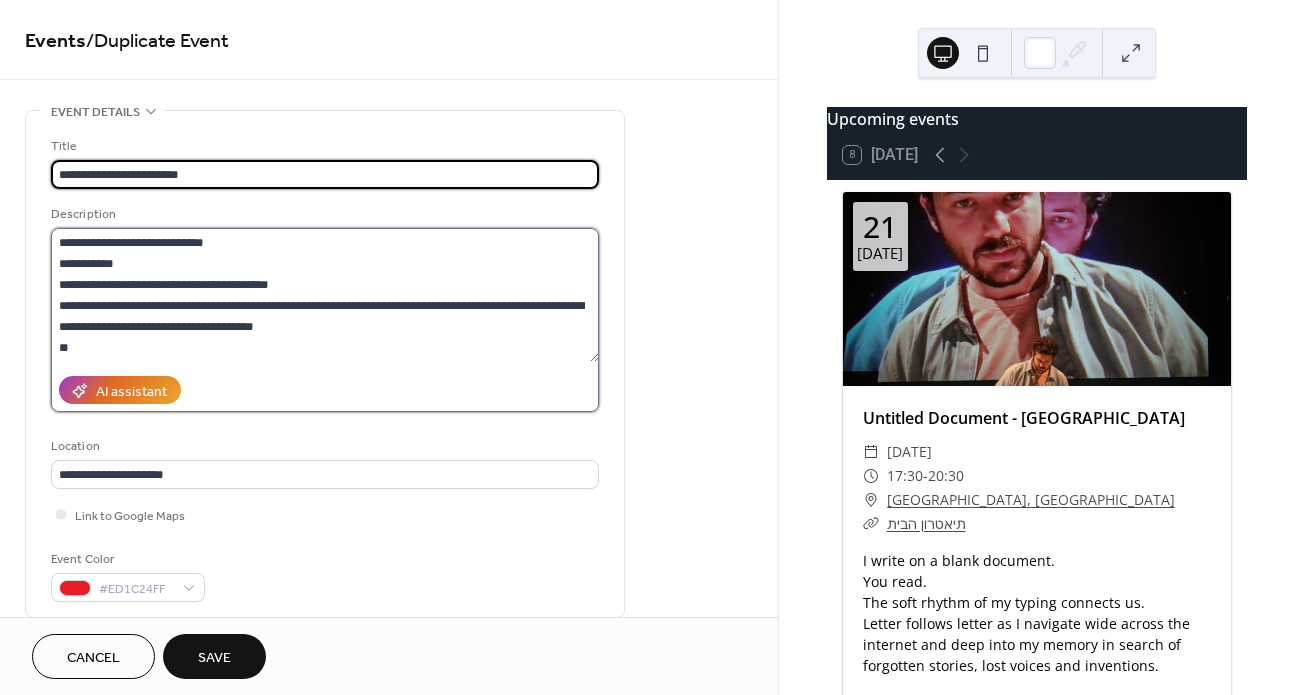 scroll, scrollTop: 0, scrollLeft: 0, axis: both 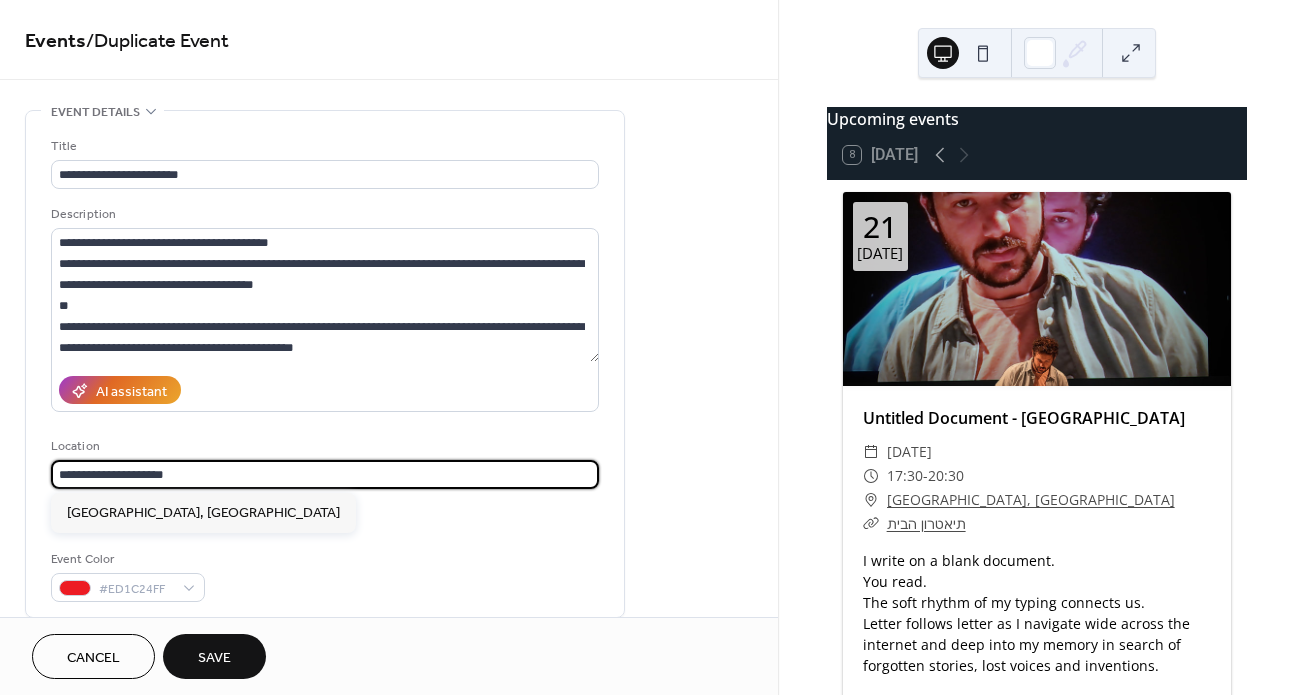 drag, startPoint x: 239, startPoint y: 480, endPoint x: 56, endPoint y: 475, distance: 183.0683 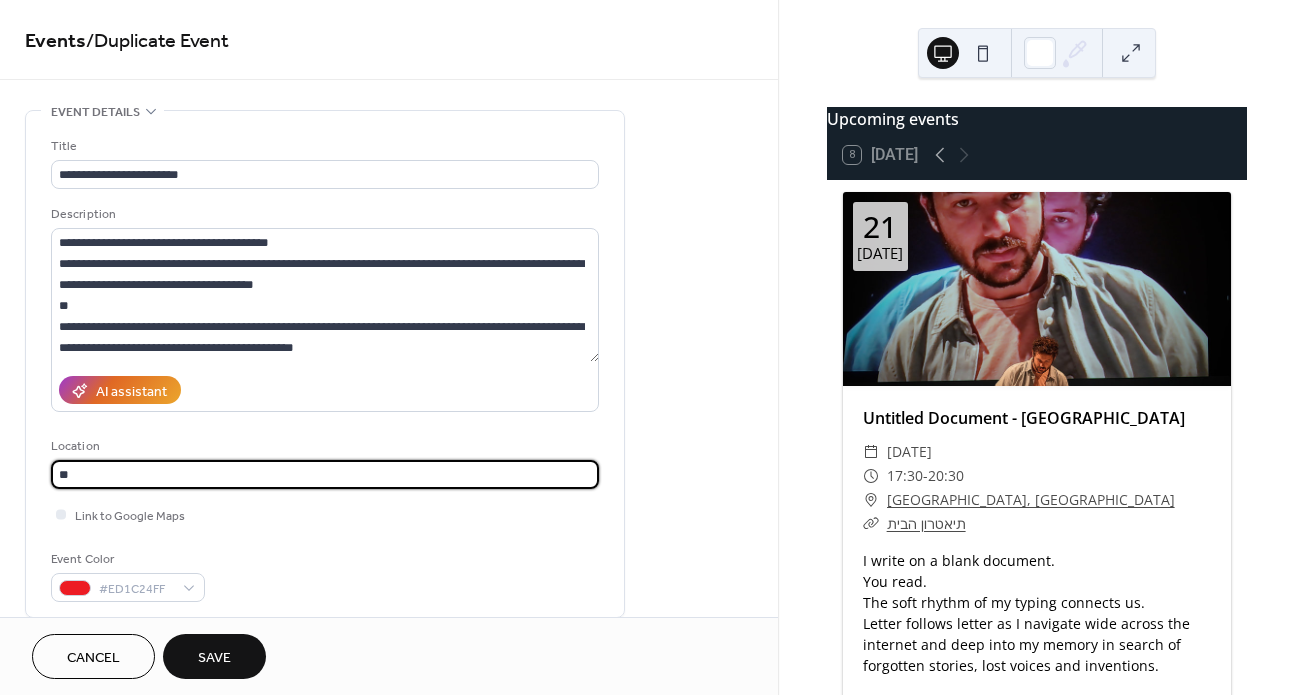 type on "*" 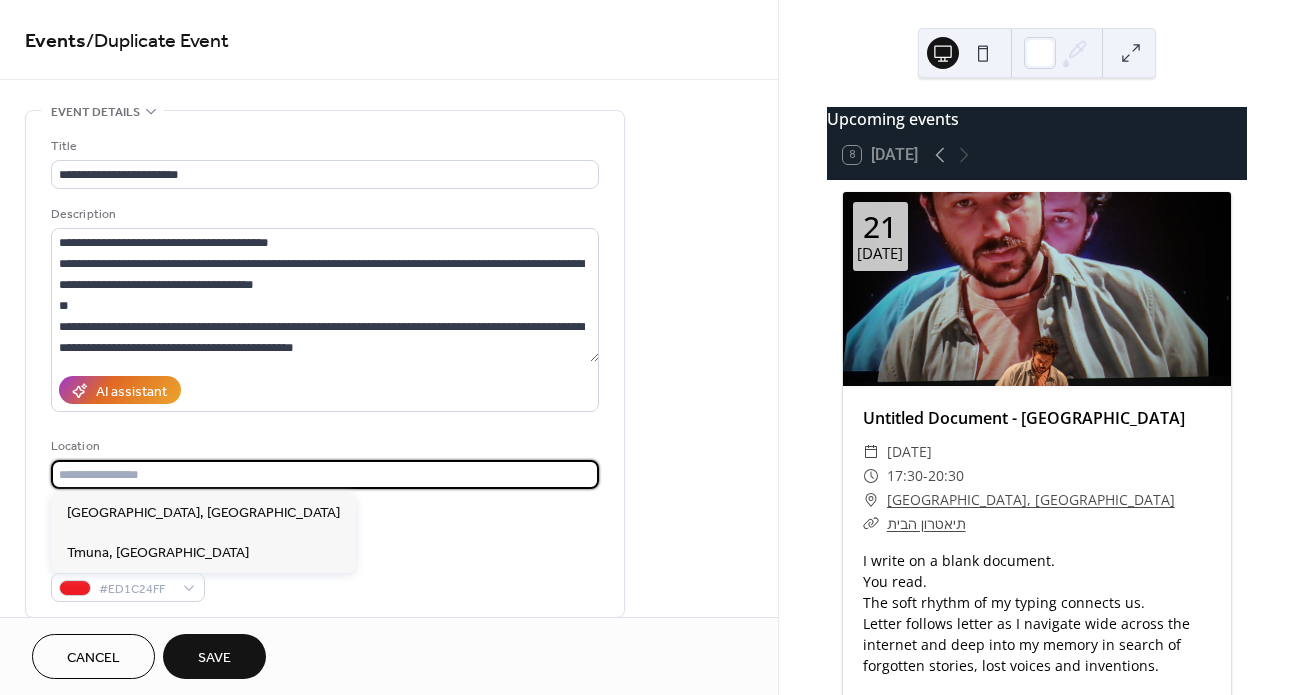 scroll, scrollTop: 0, scrollLeft: 0, axis: both 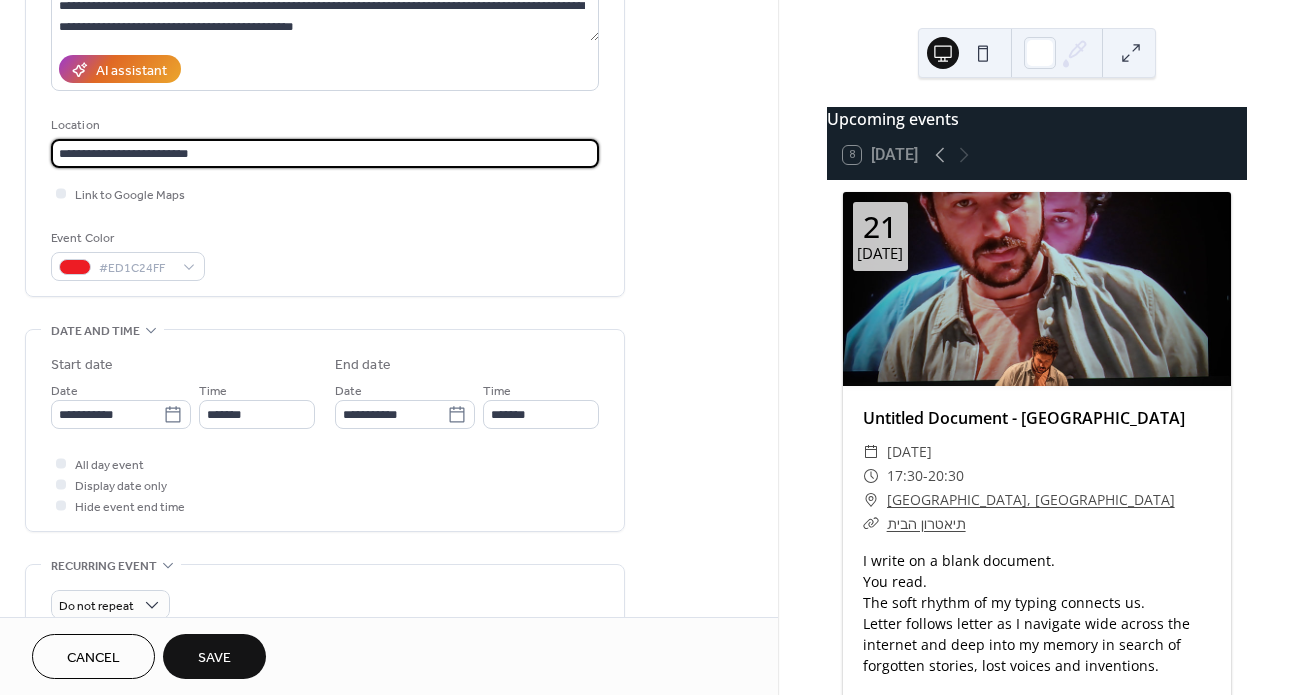 click on "**********" at bounding box center [325, 153] 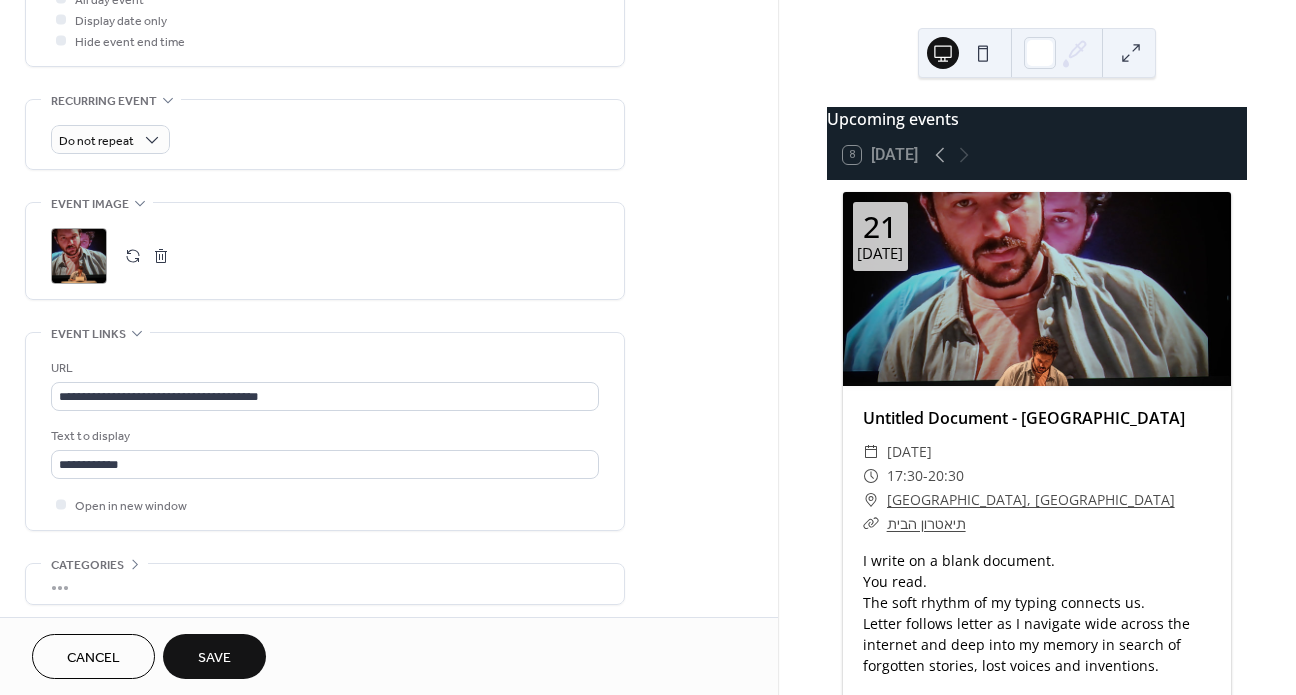 scroll, scrollTop: 791, scrollLeft: 0, axis: vertical 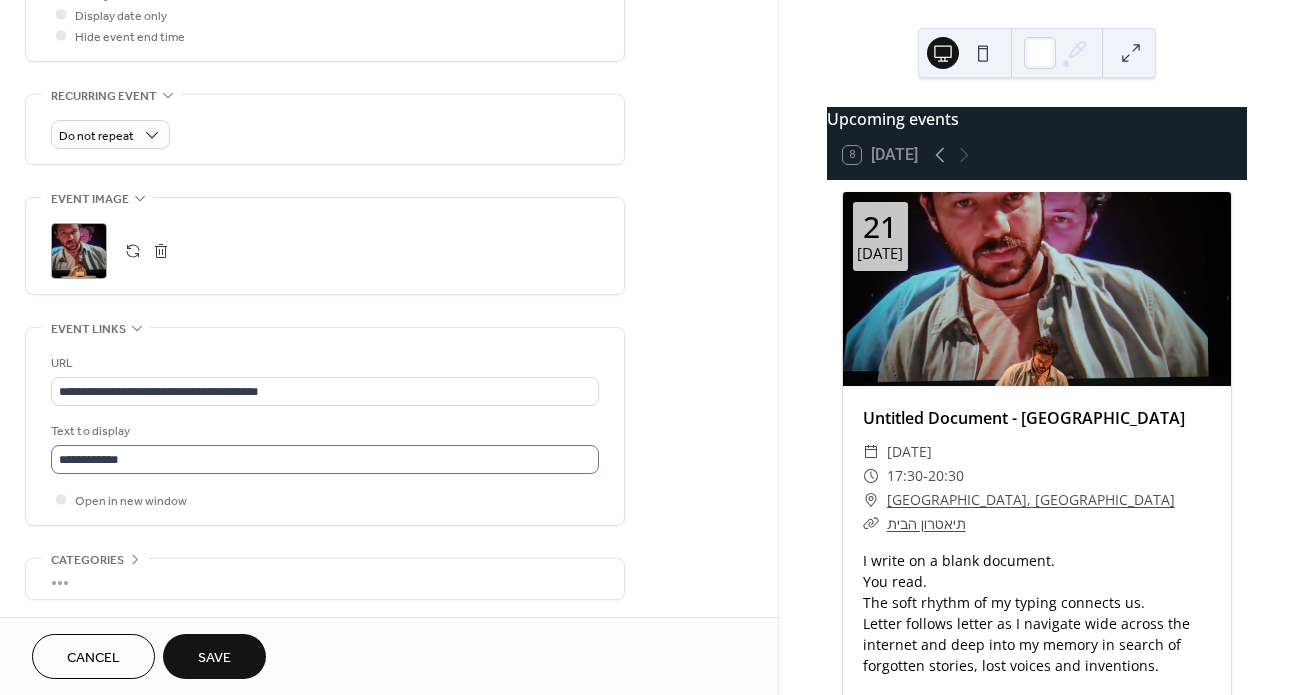 type on "**********" 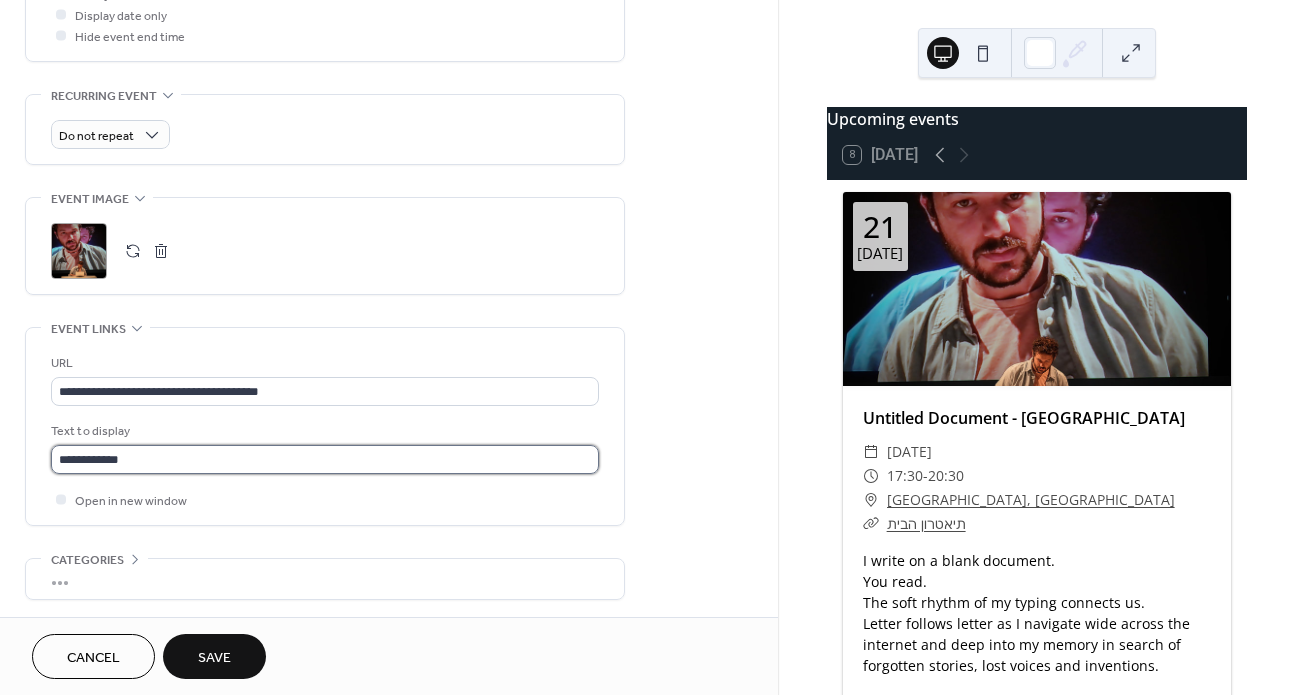 click on "**********" at bounding box center [325, 459] 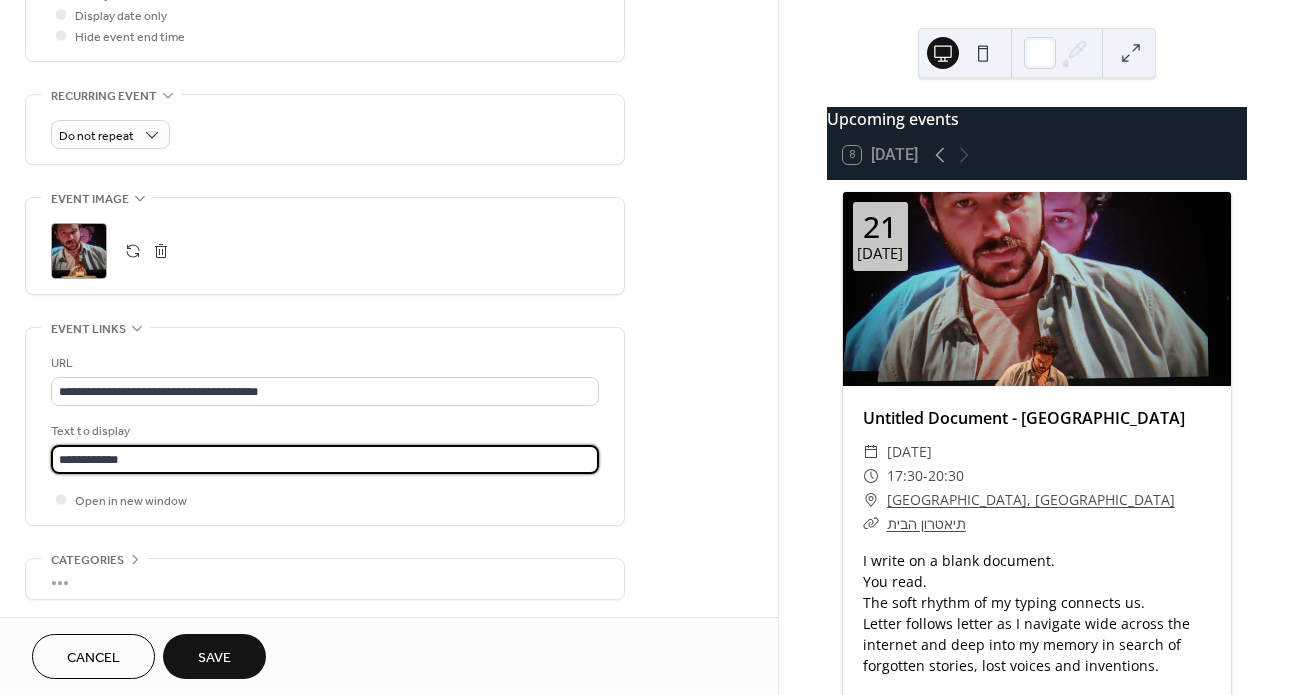 click on "**********" at bounding box center (325, 459) 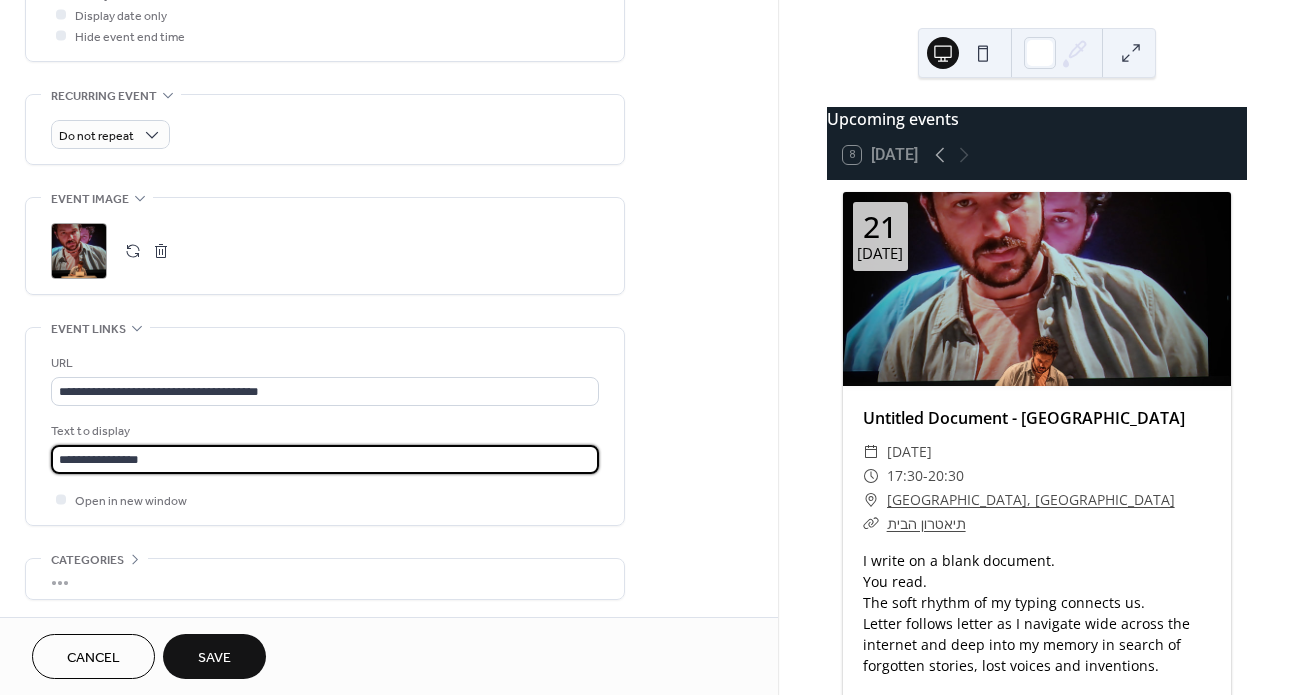 type on "**********" 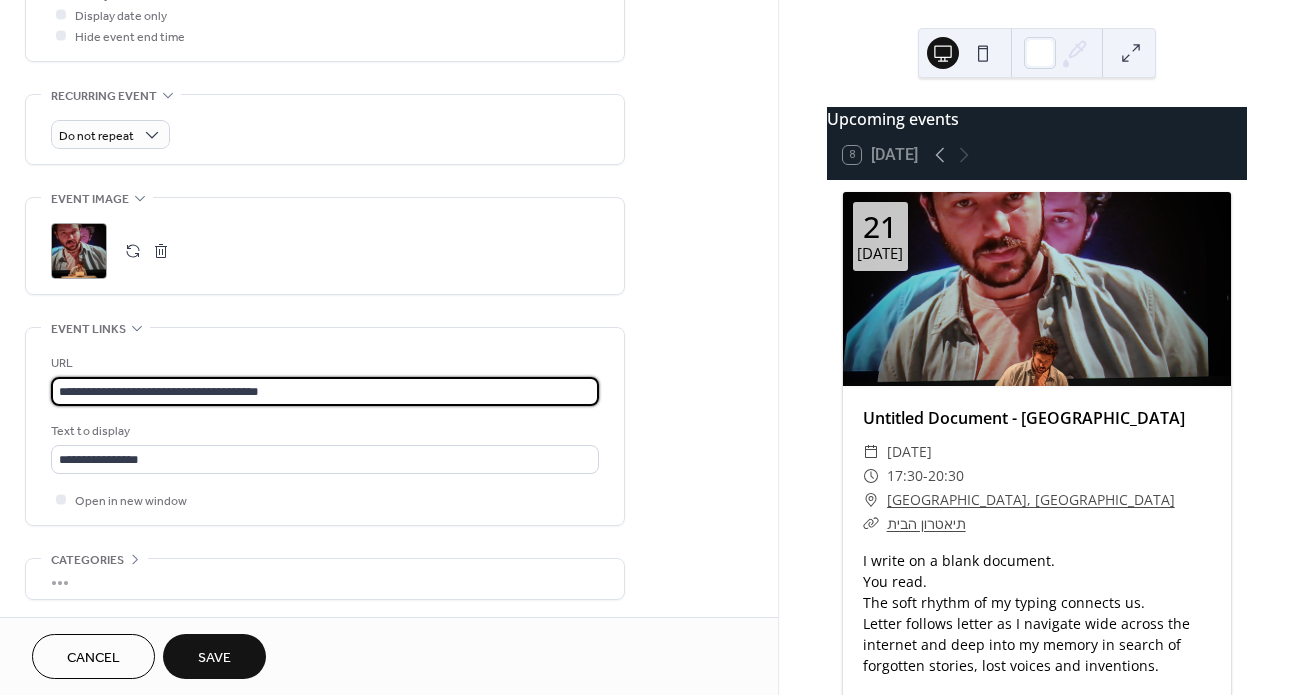 drag, startPoint x: 339, startPoint y: 387, endPoint x: 34, endPoint y: 389, distance: 305.00656 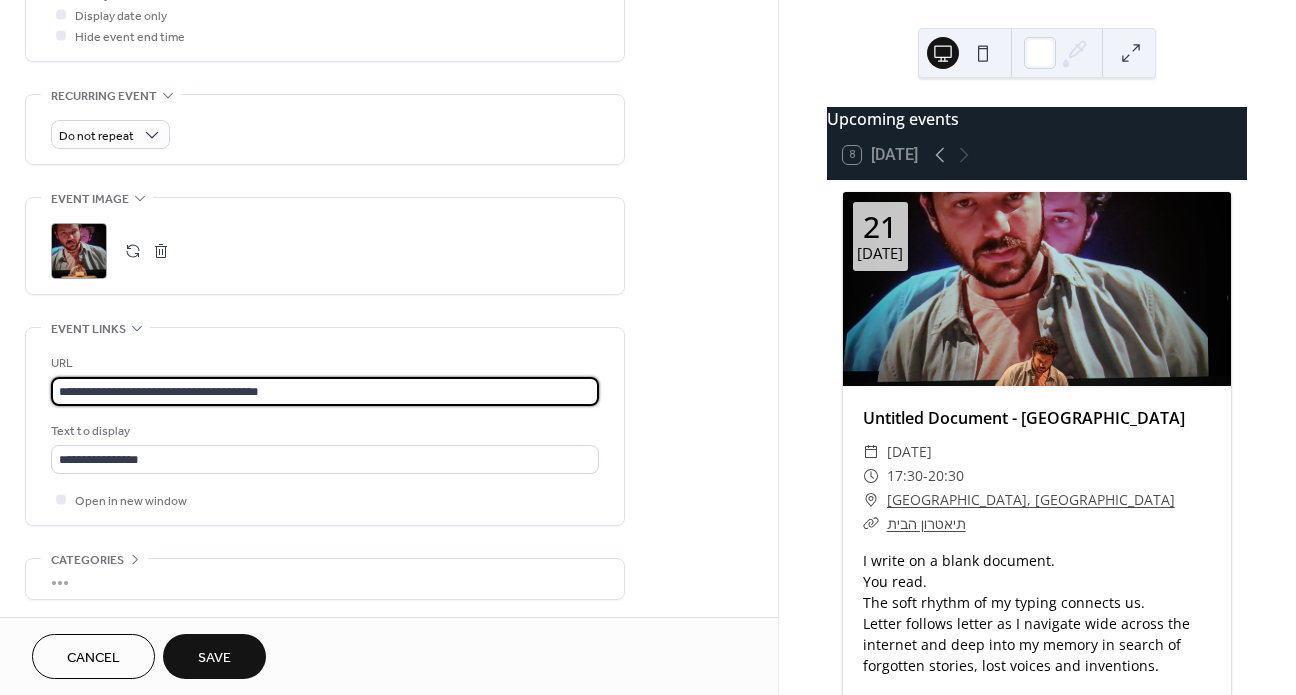 click on "**********" at bounding box center (325, 426) 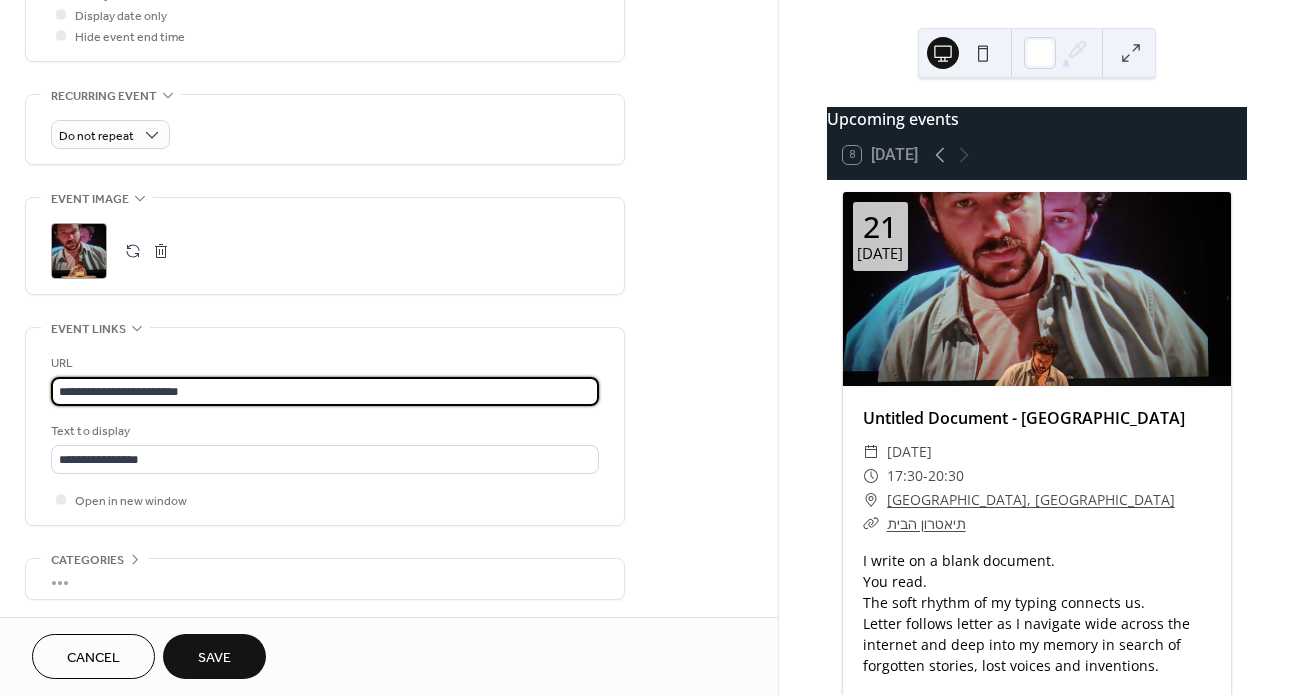 type on "**********" 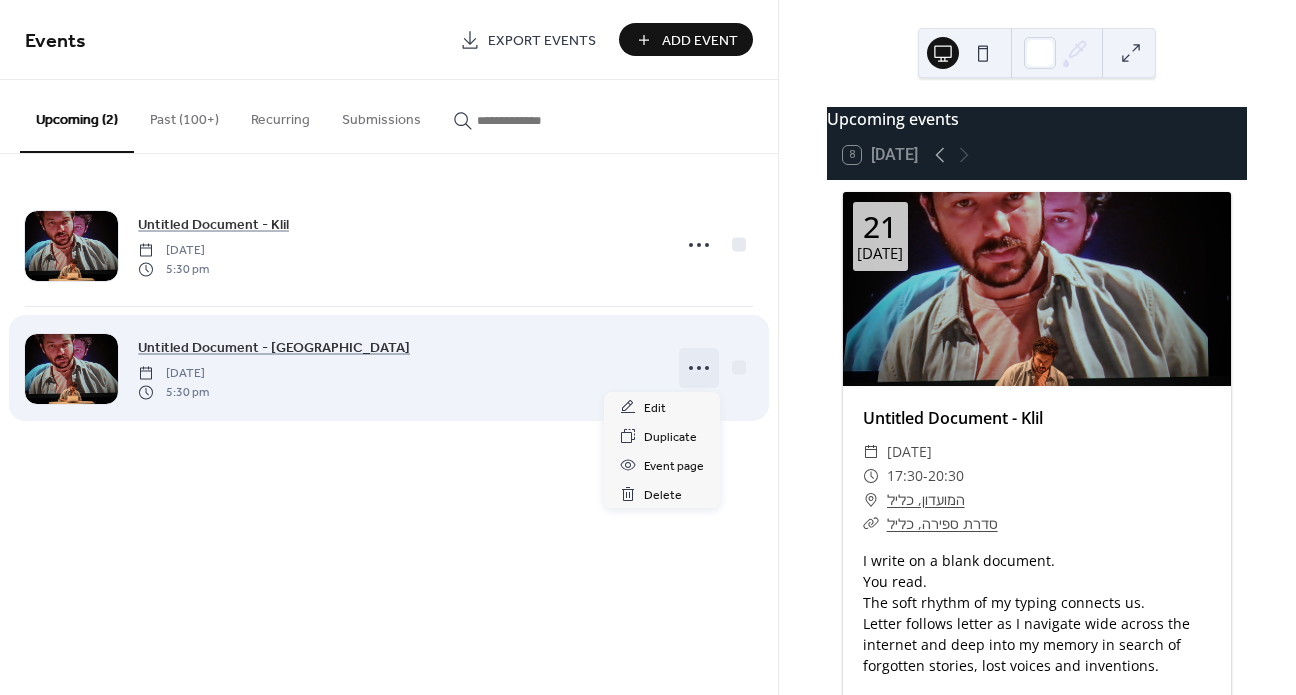 click 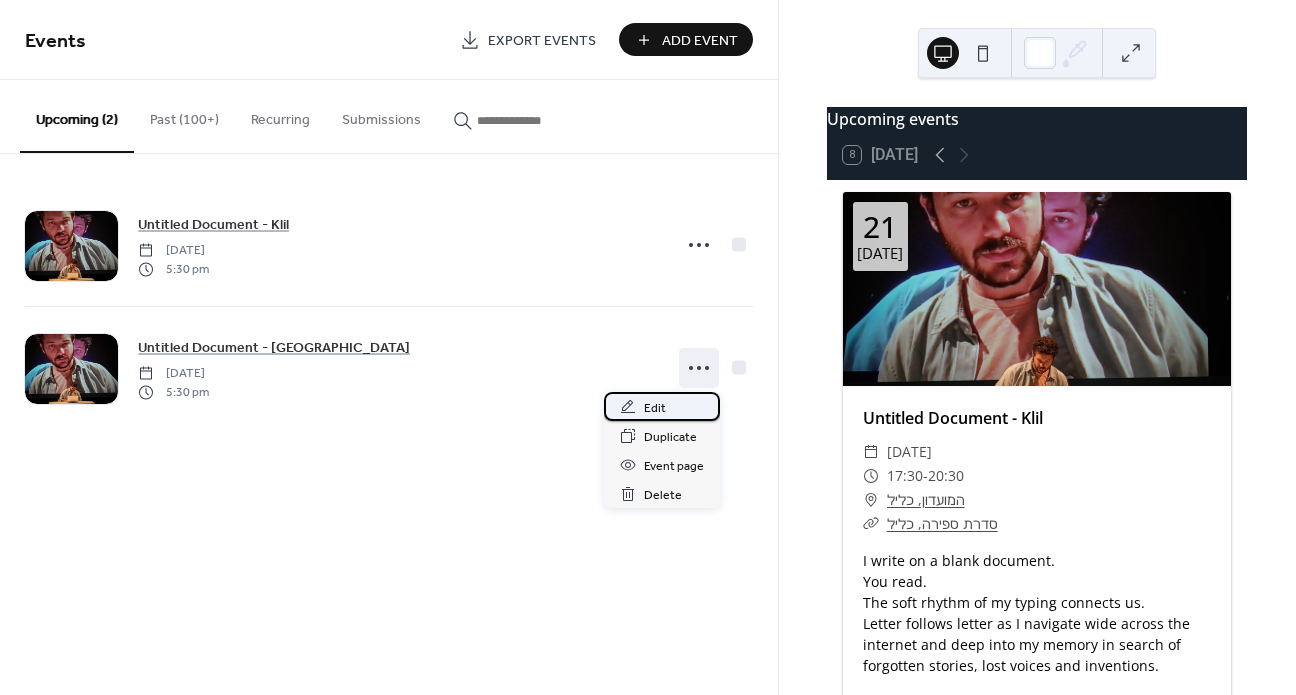 click on "Edit" at bounding box center [655, 408] 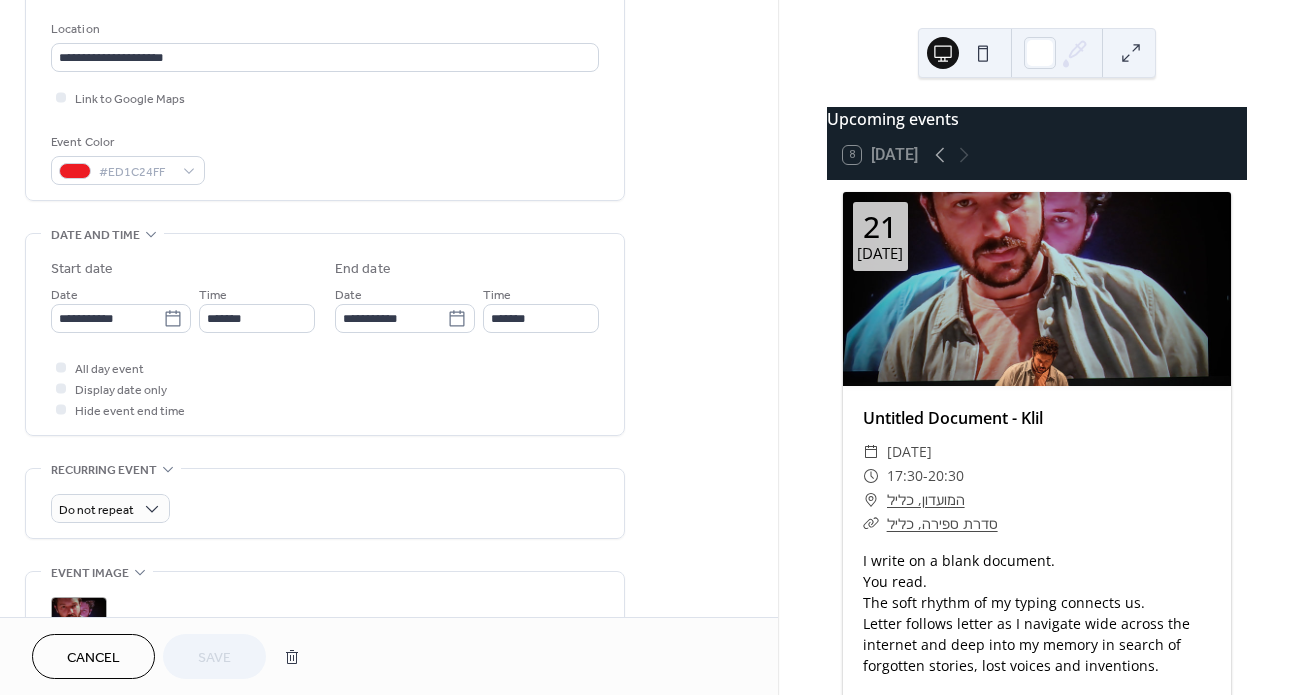 scroll, scrollTop: 441, scrollLeft: 0, axis: vertical 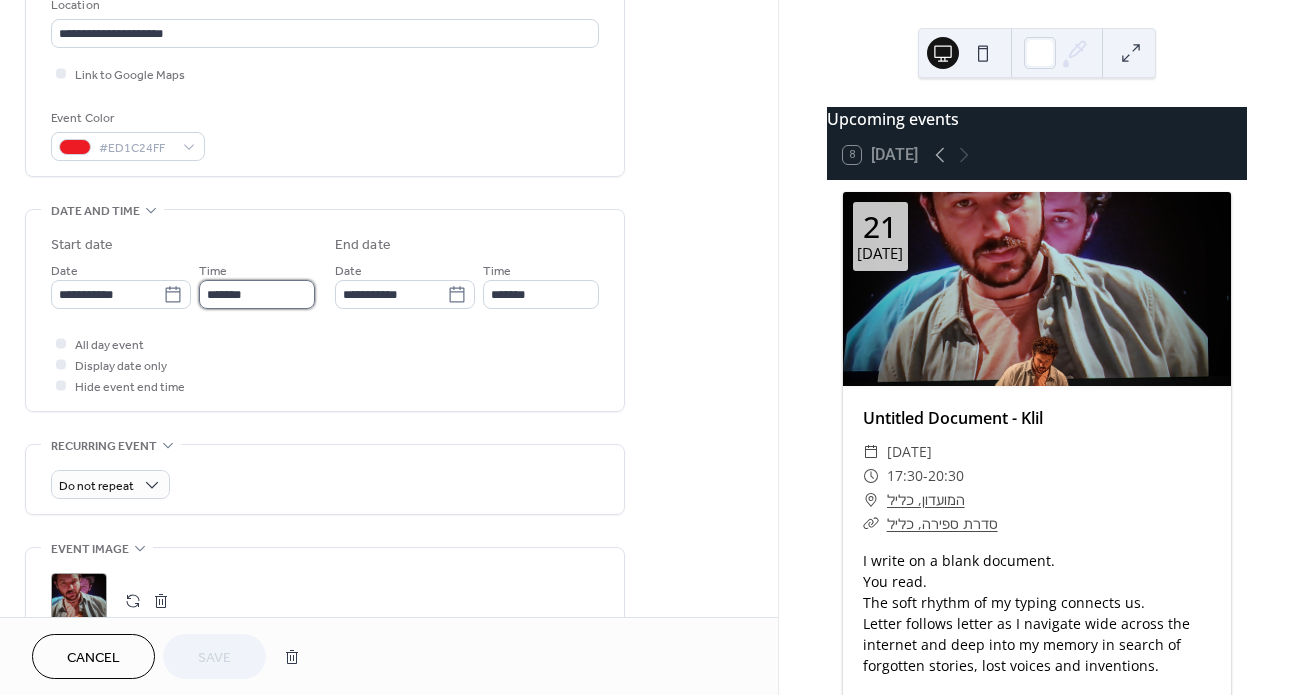 click on "*******" at bounding box center (257, 294) 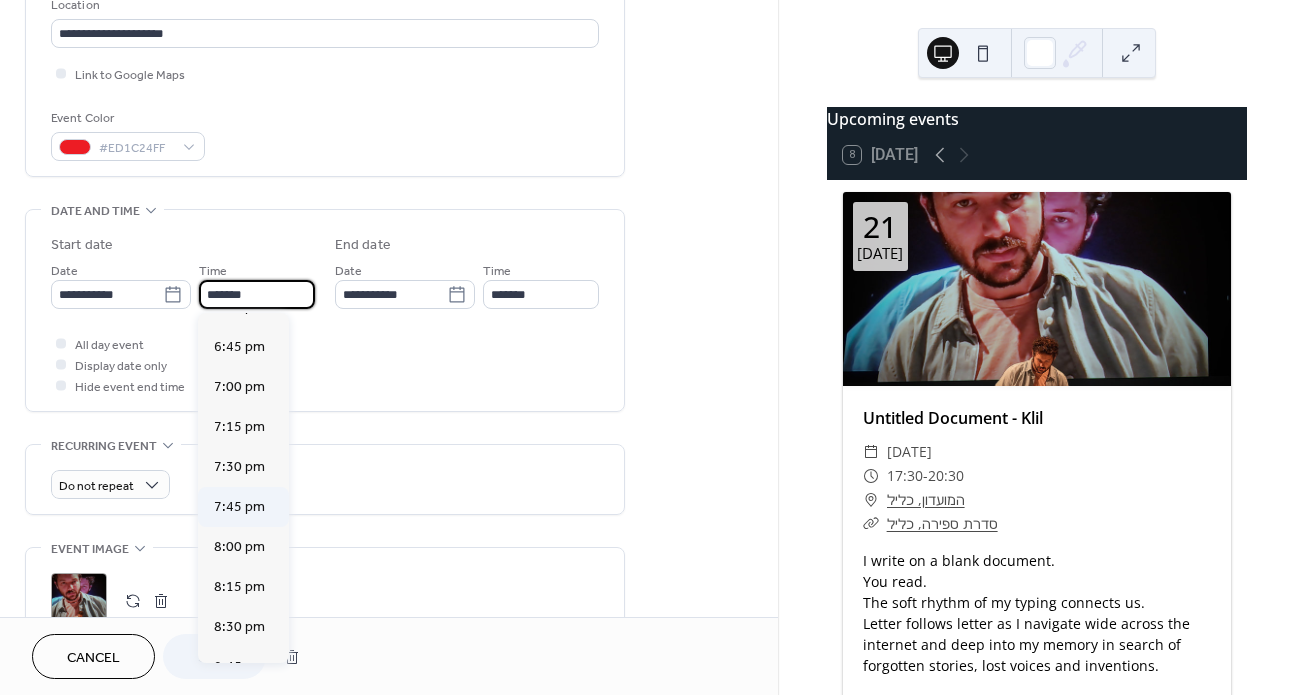scroll, scrollTop: 3066, scrollLeft: 0, axis: vertical 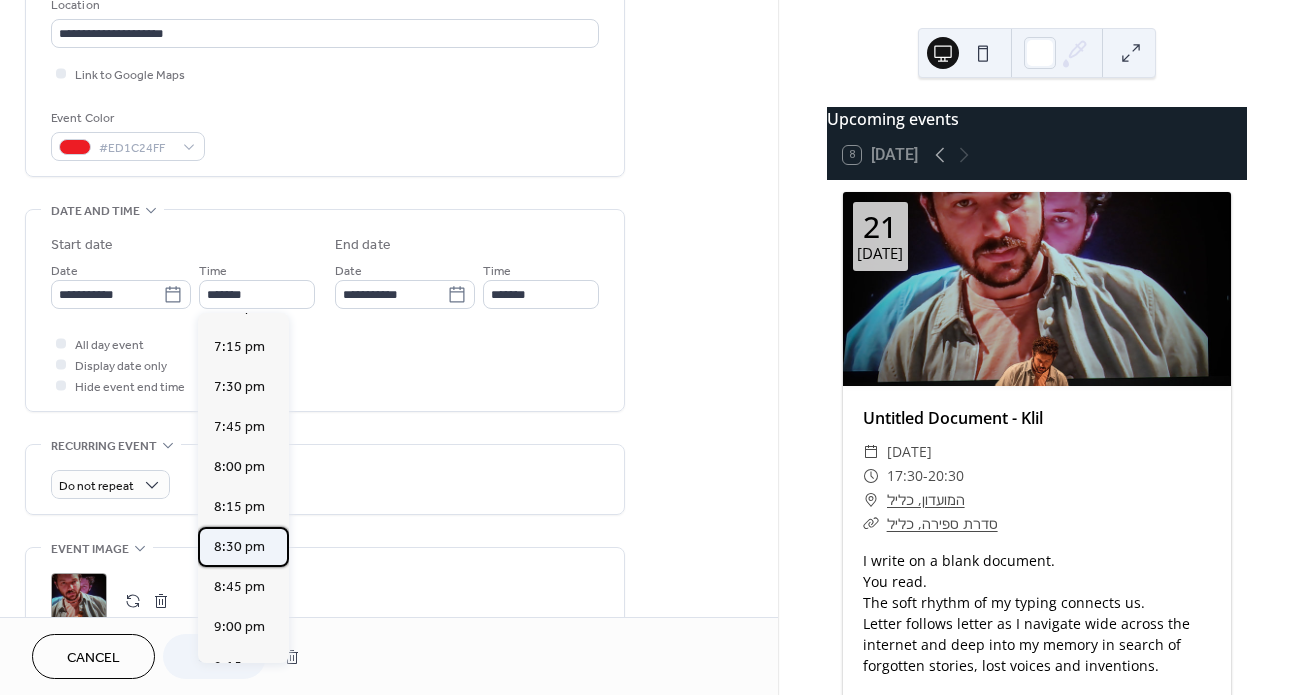 click on "8:30 pm" at bounding box center (239, 547) 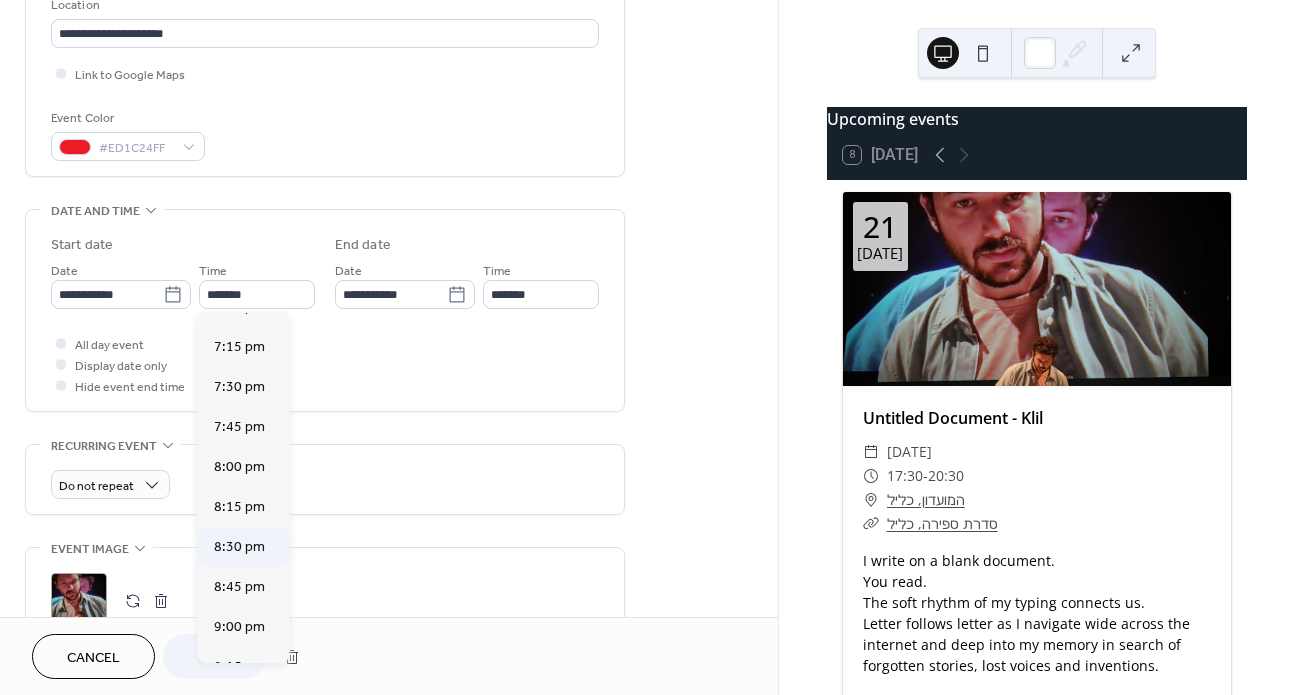 type on "*******" 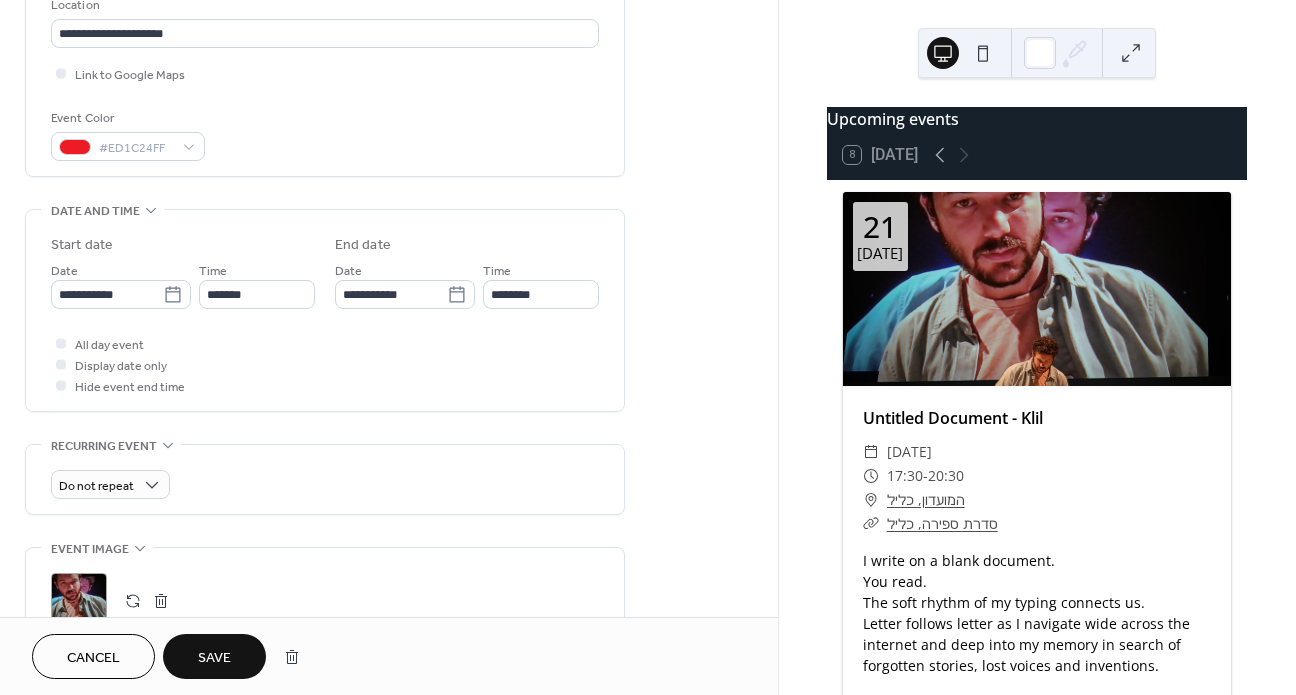 click on "Save" at bounding box center [214, 656] 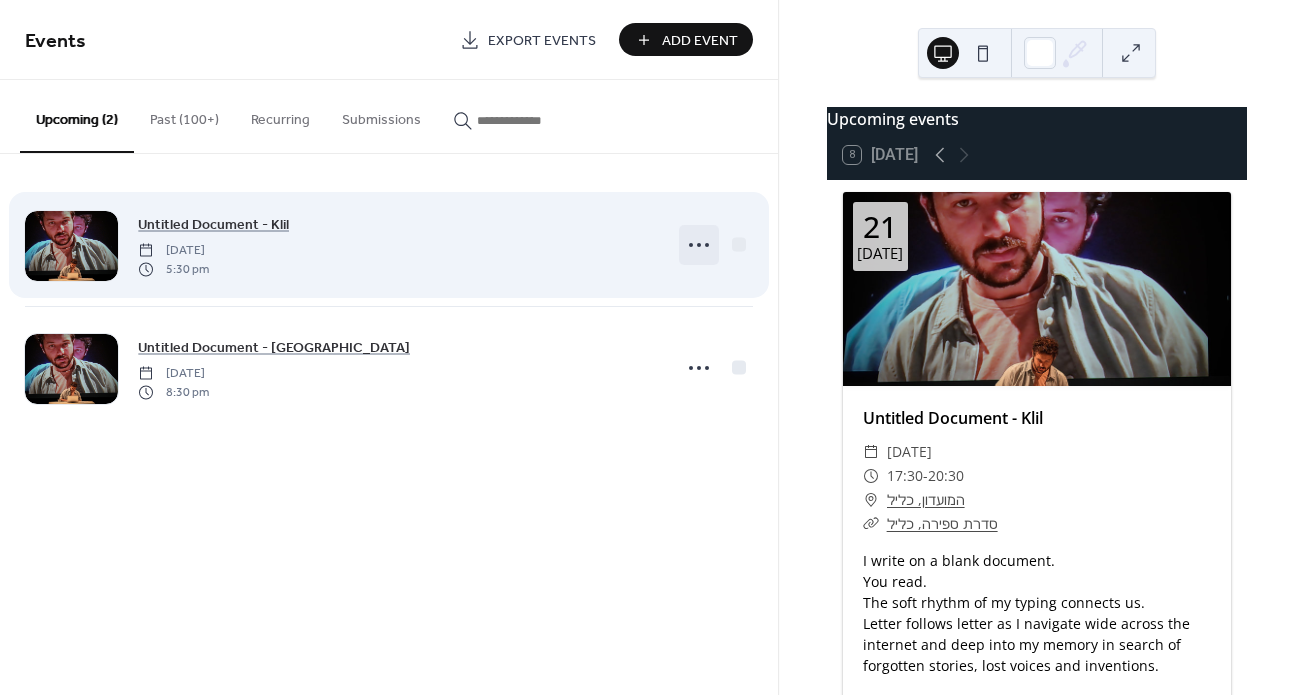 click 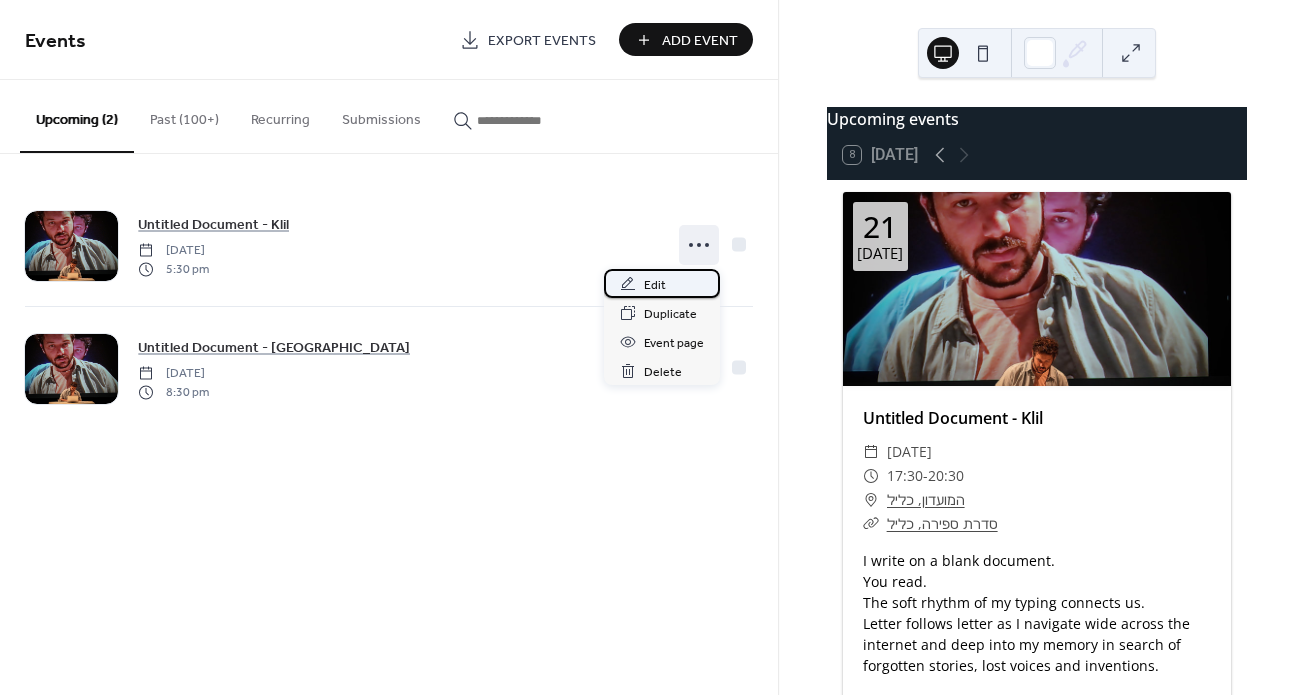 click on "Edit" at bounding box center (655, 285) 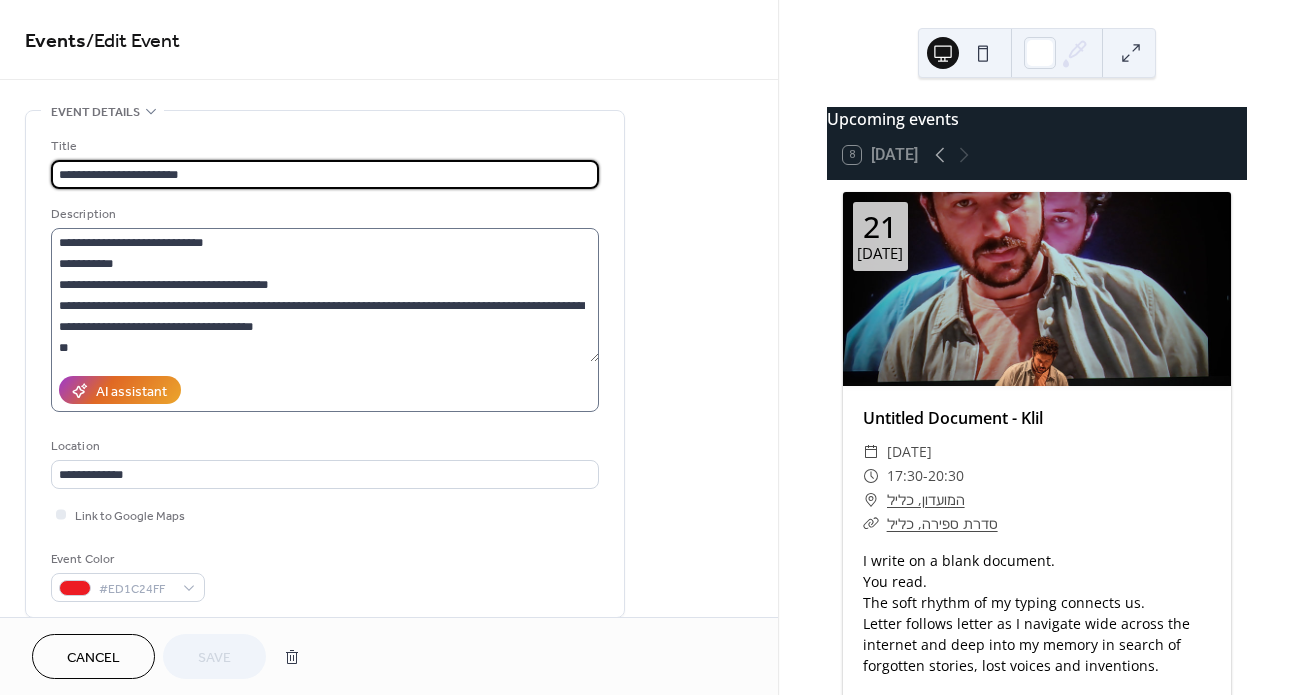 scroll, scrollTop: 42, scrollLeft: 0, axis: vertical 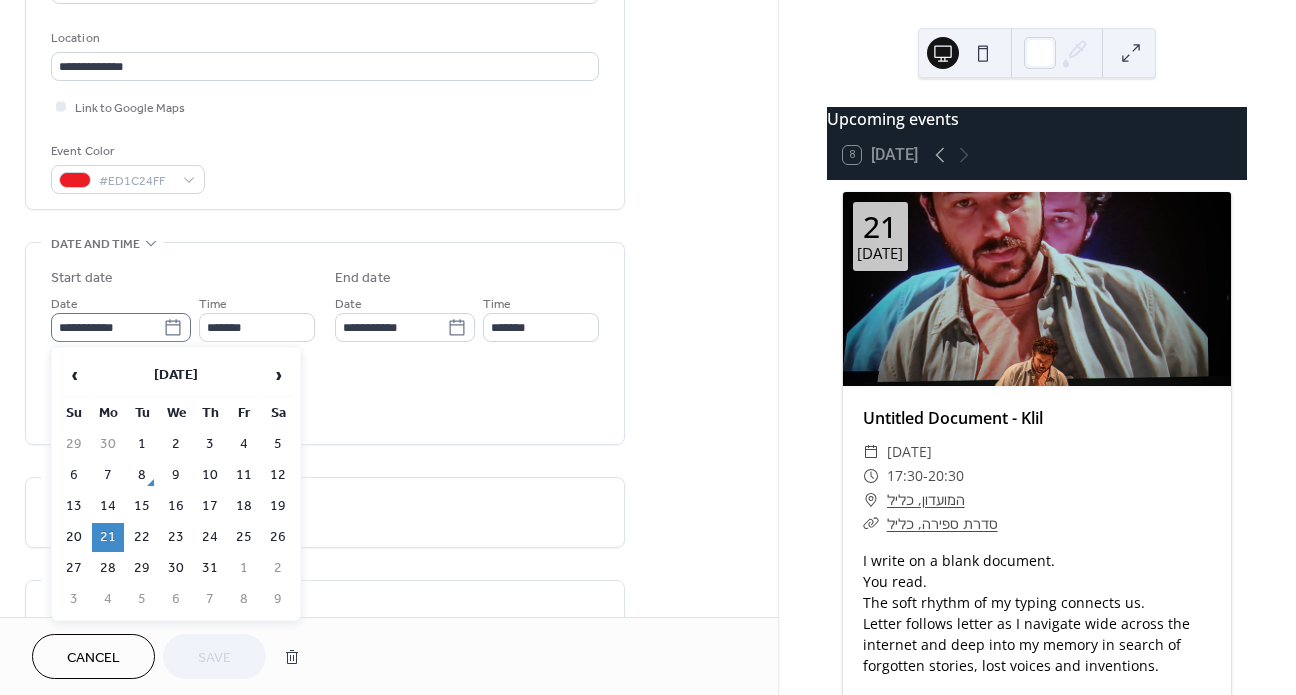click 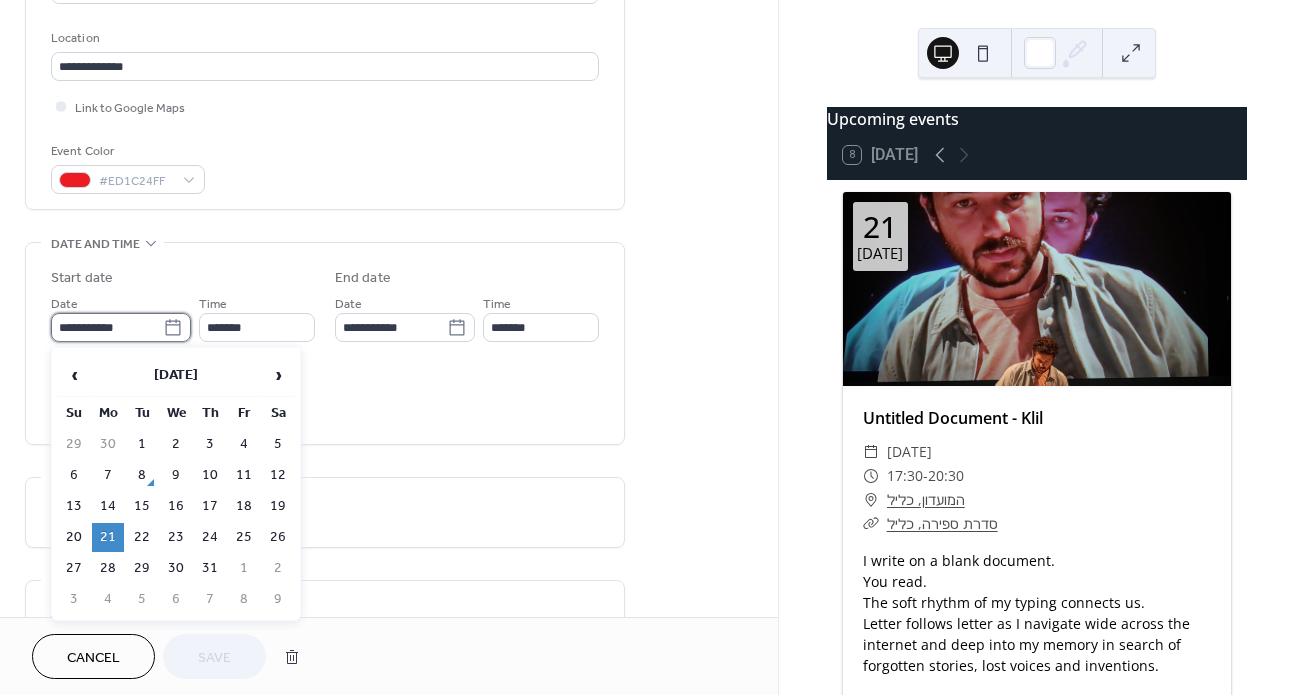 click on "**********" at bounding box center [107, 327] 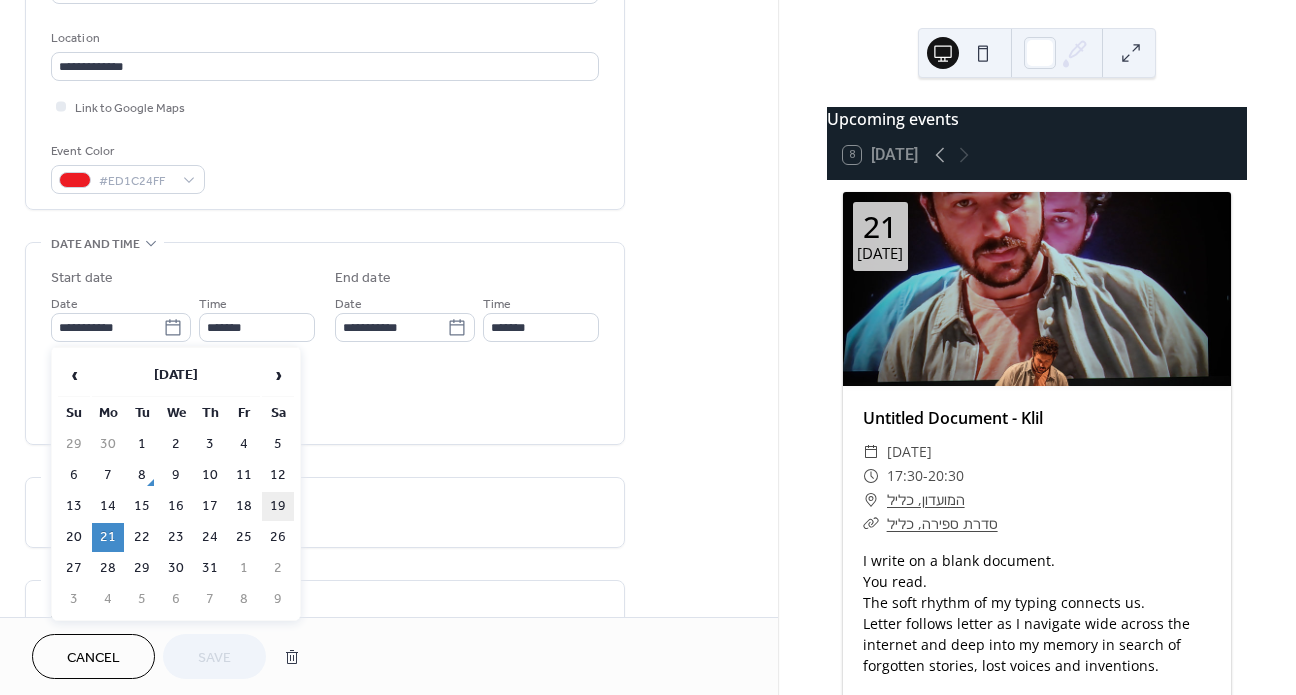 click on "19" at bounding box center [278, 506] 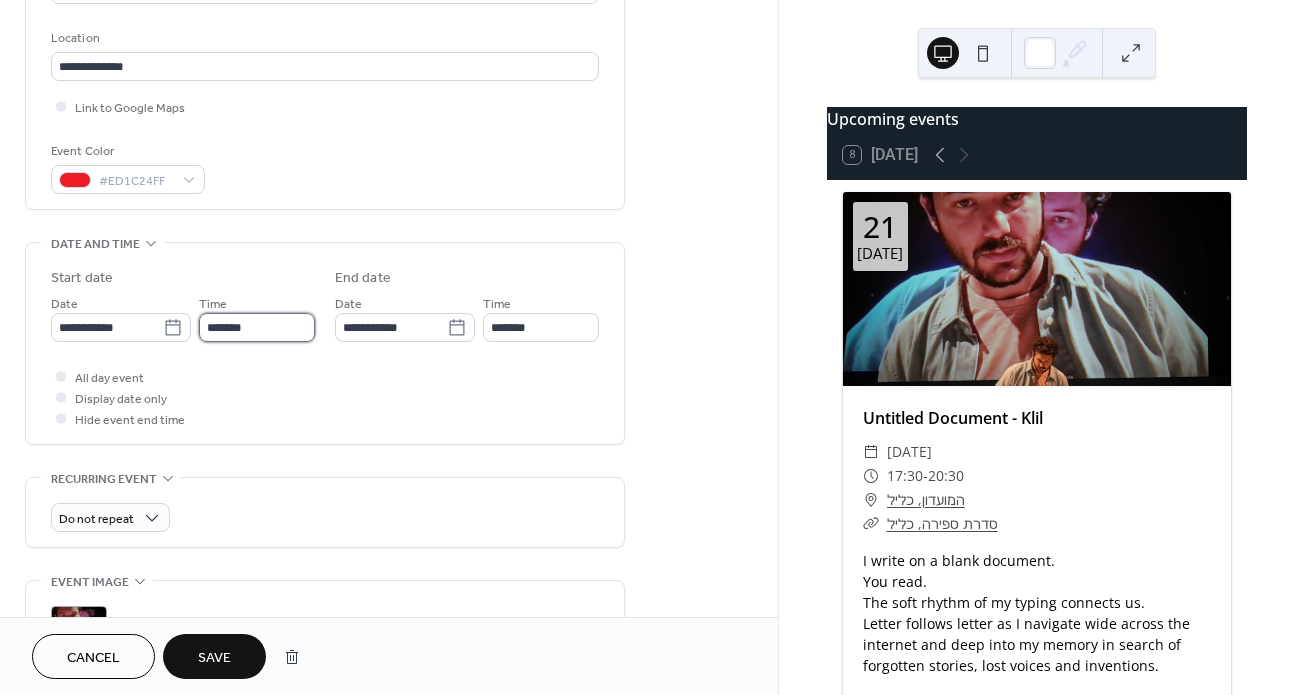 drag, startPoint x: 240, startPoint y: 340, endPoint x: 250, endPoint y: 331, distance: 13.453624 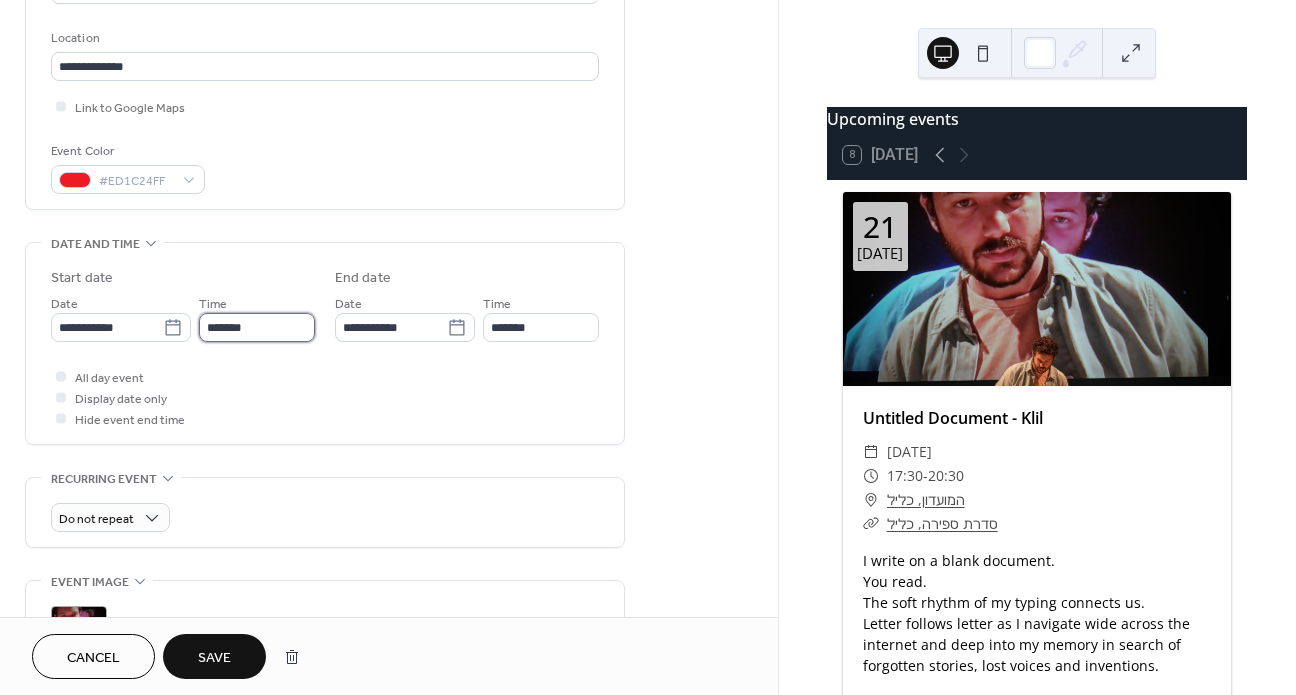 click on "*******" at bounding box center (257, 327) 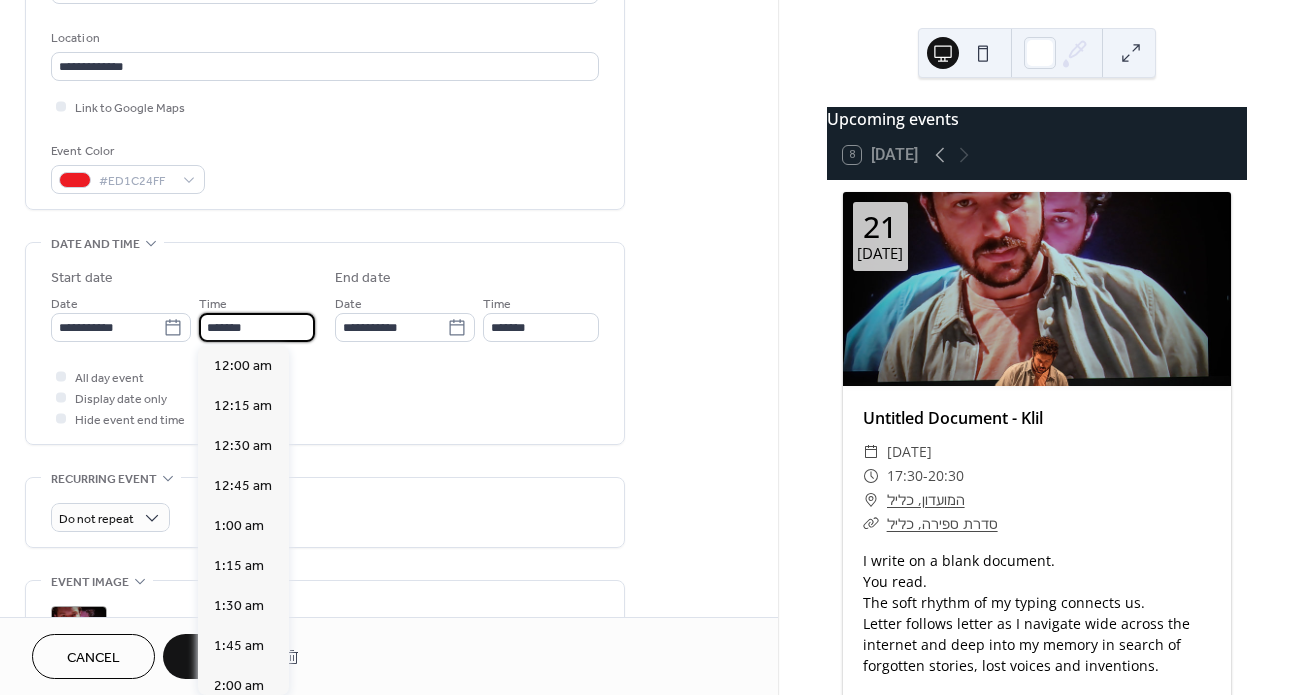 scroll, scrollTop: 2835, scrollLeft: 0, axis: vertical 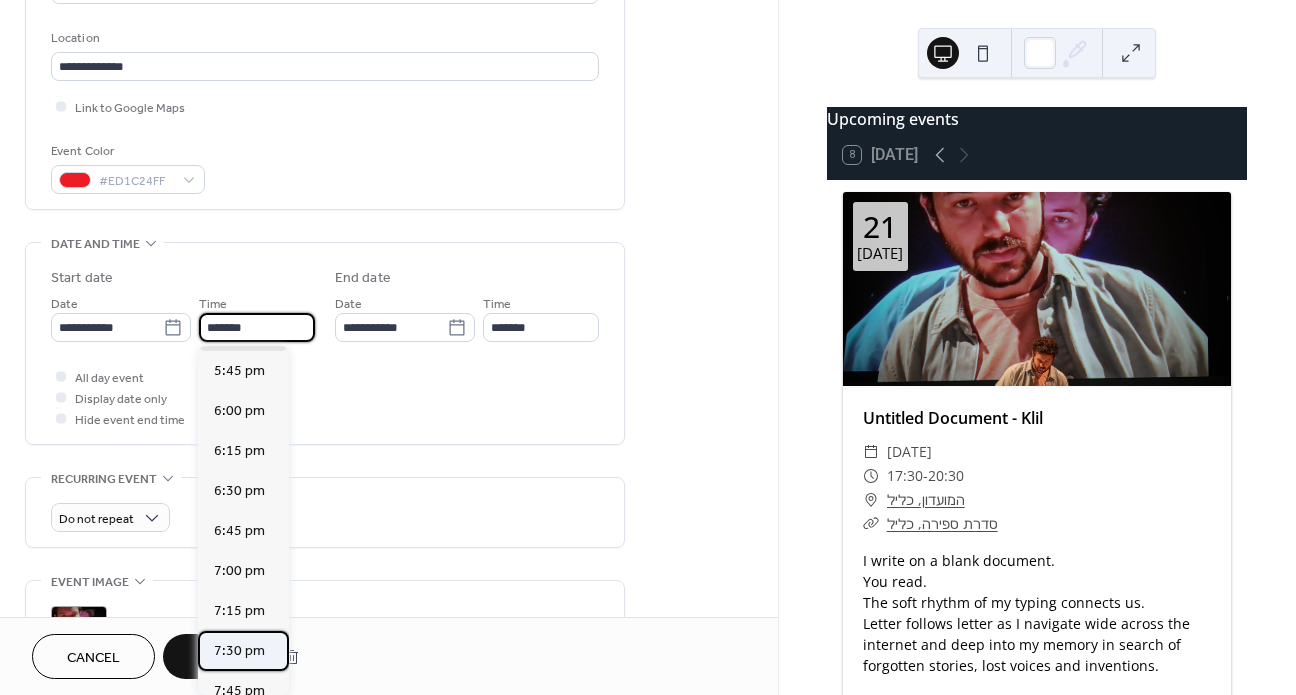click on "7:30 pm" at bounding box center (239, 651) 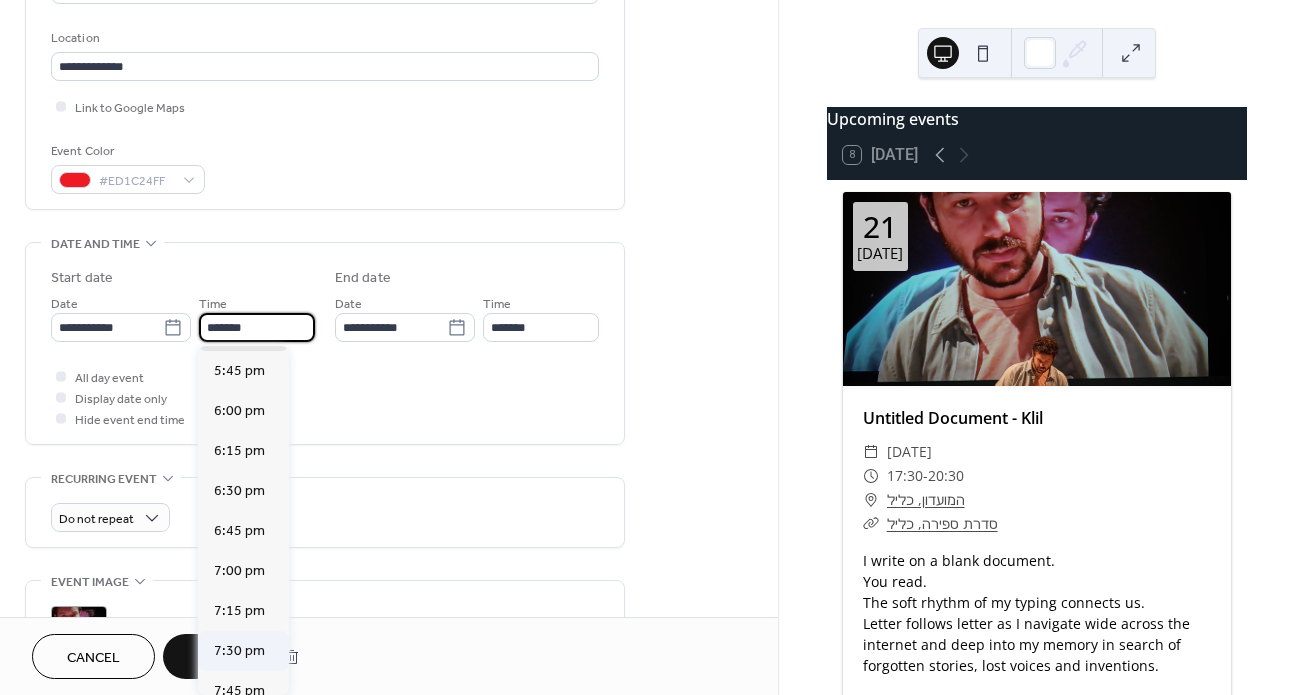 type on "*******" 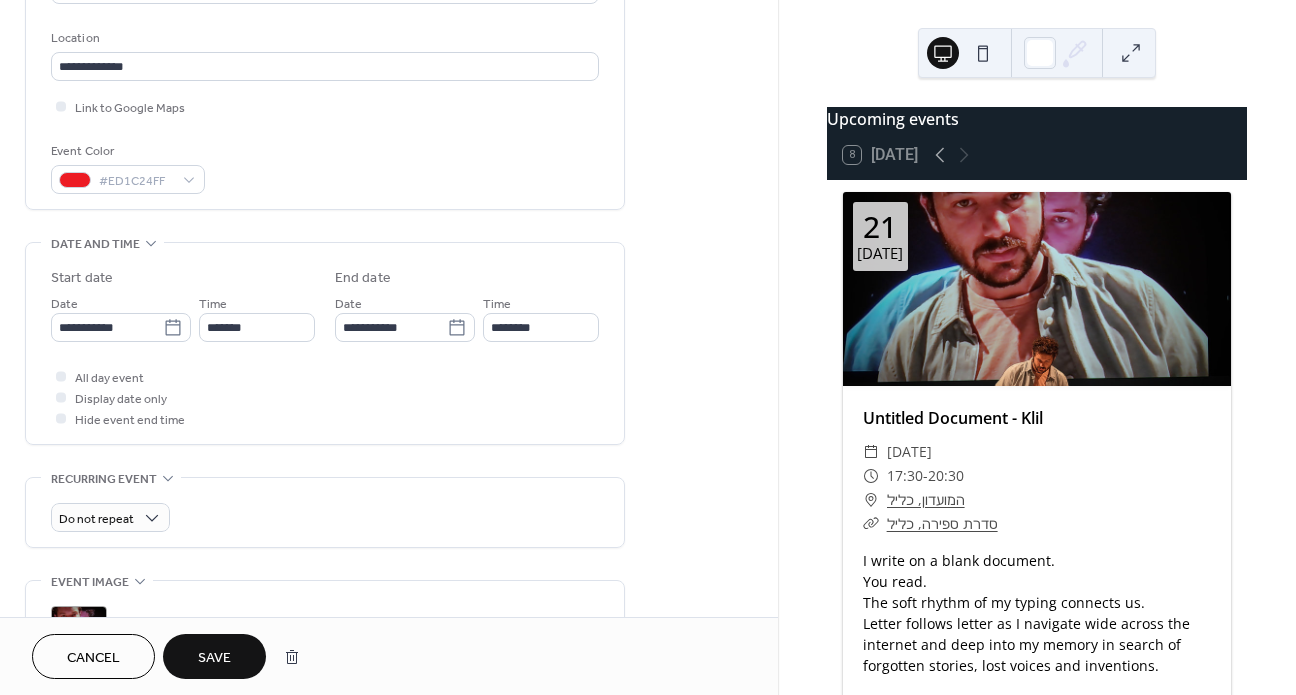 click on "Save" at bounding box center (214, 656) 